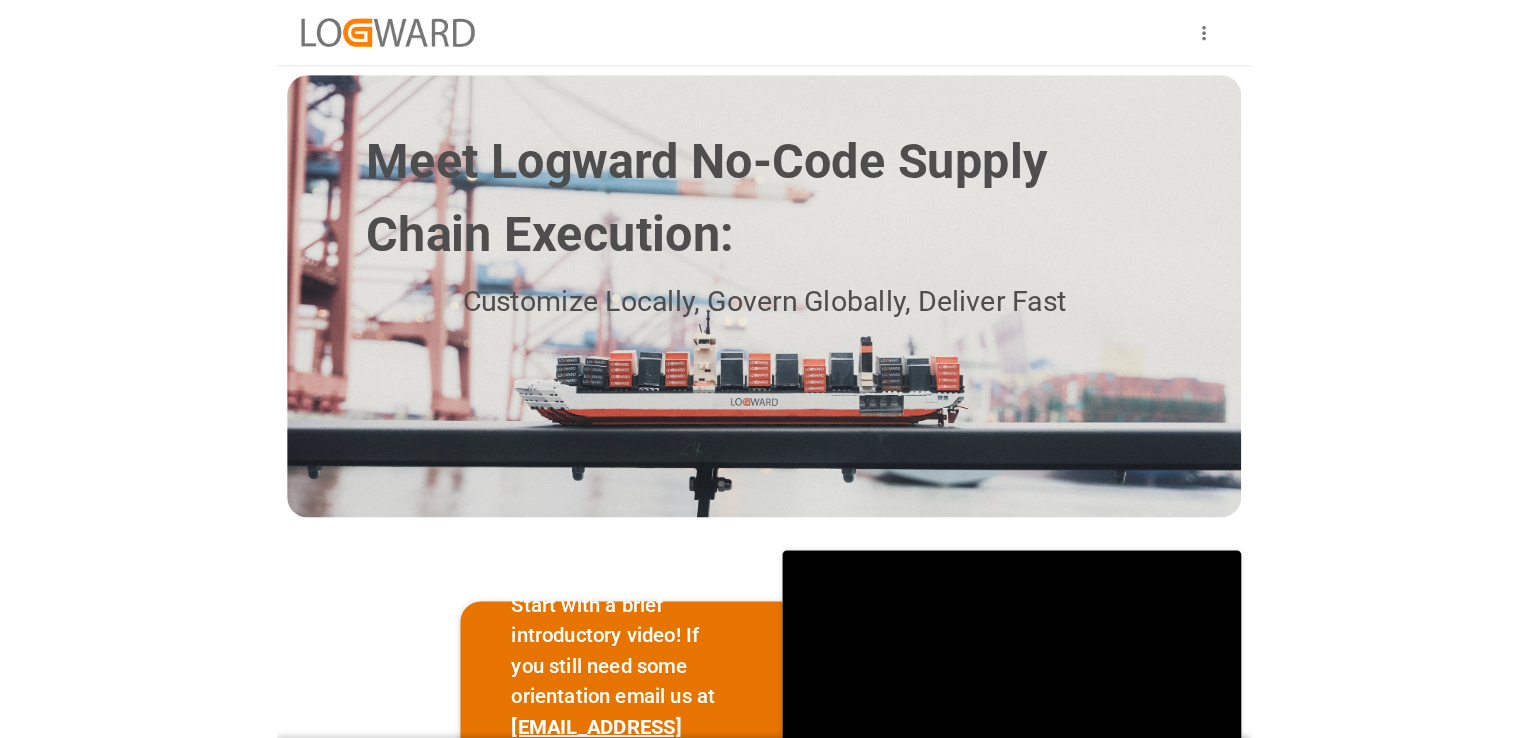 scroll, scrollTop: 0, scrollLeft: 0, axis: both 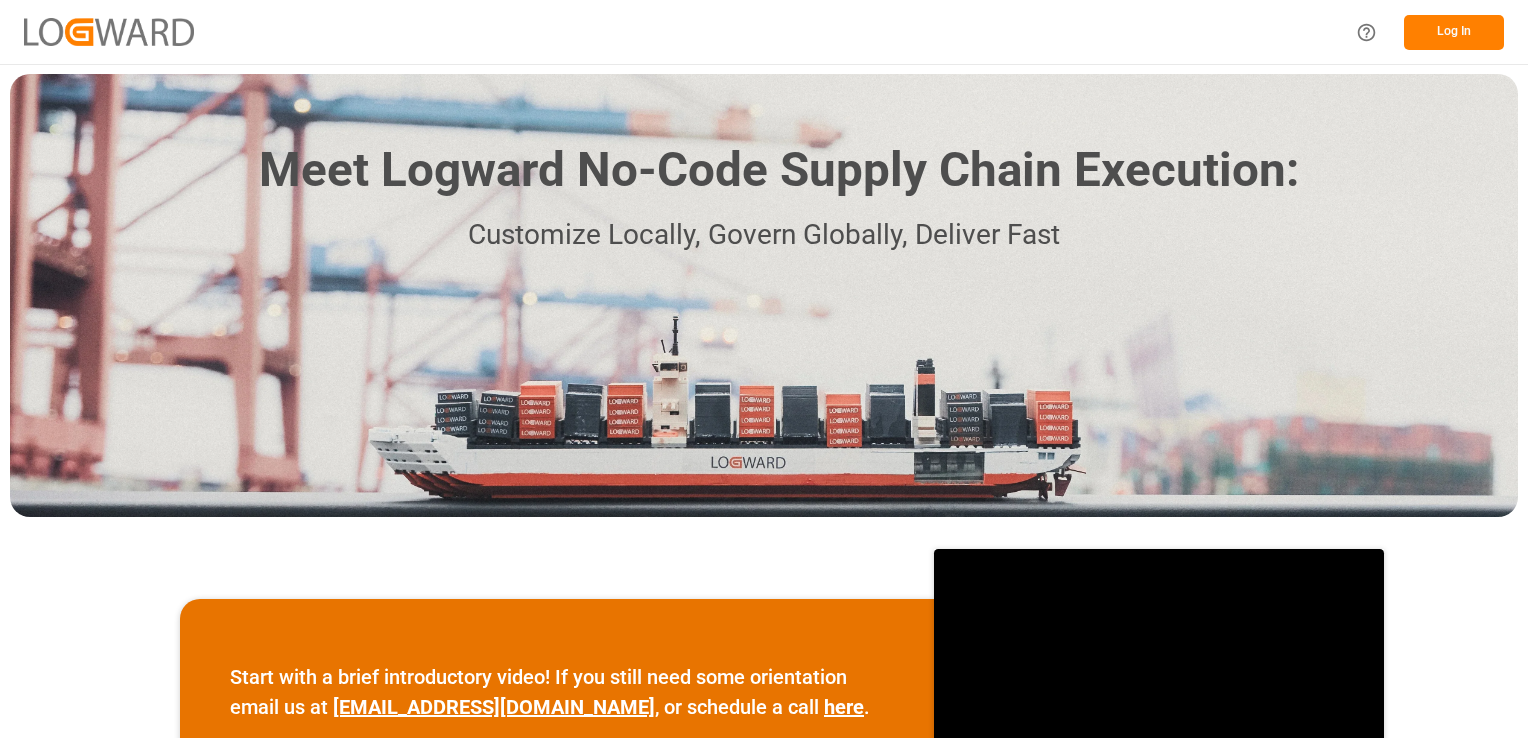 click on "Log In" at bounding box center (1424, 32) 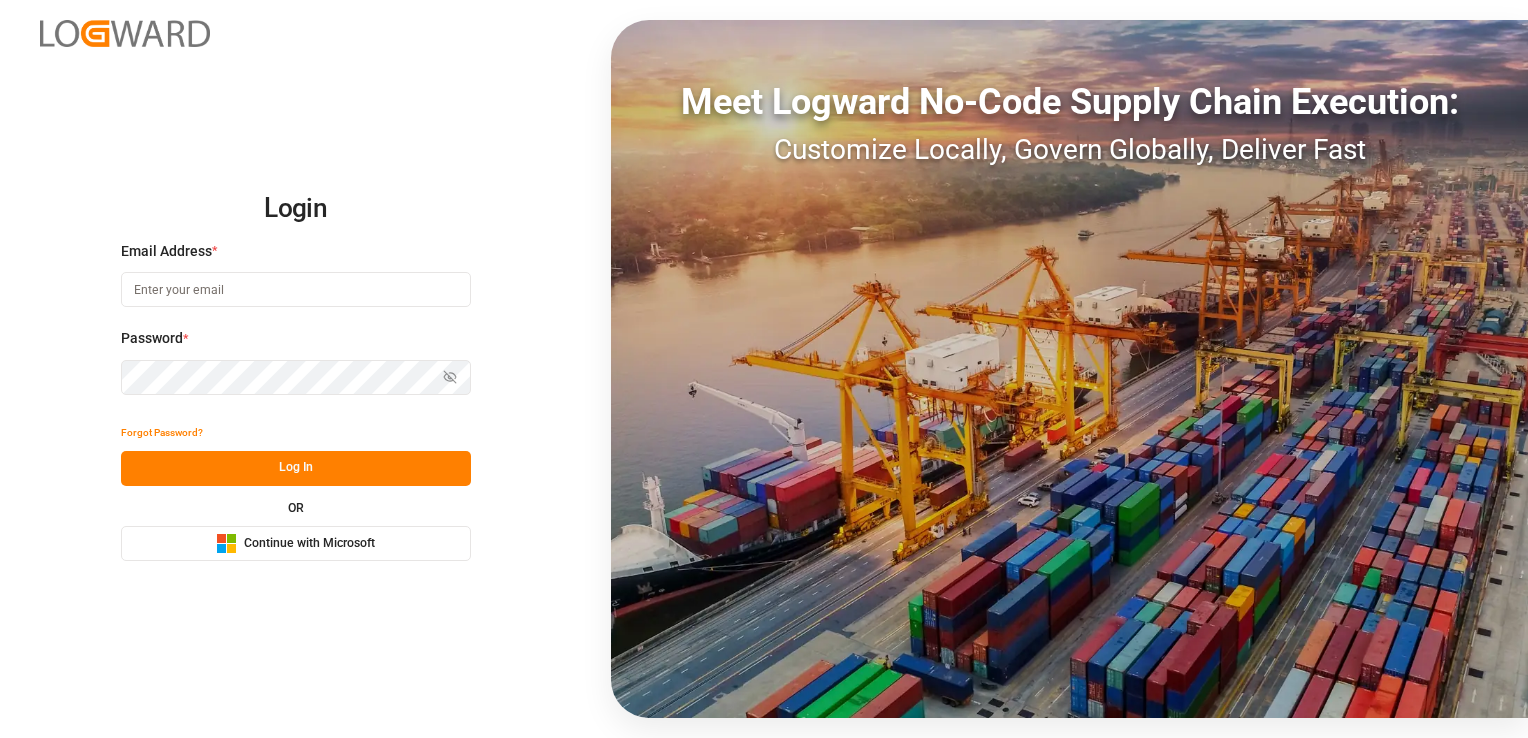 type on "christopher.moffett@leschaco.com" 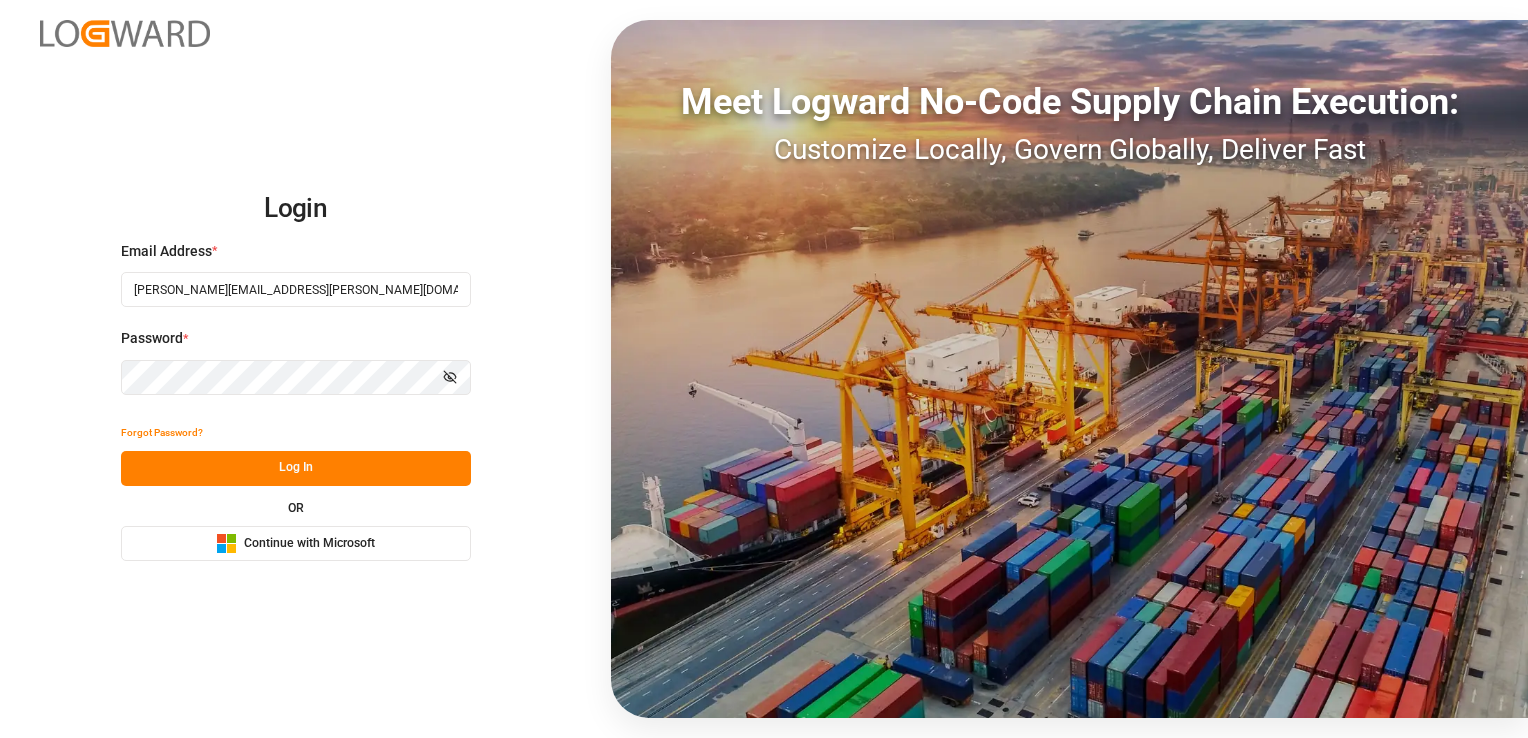click on "Log In" at bounding box center [296, 468] 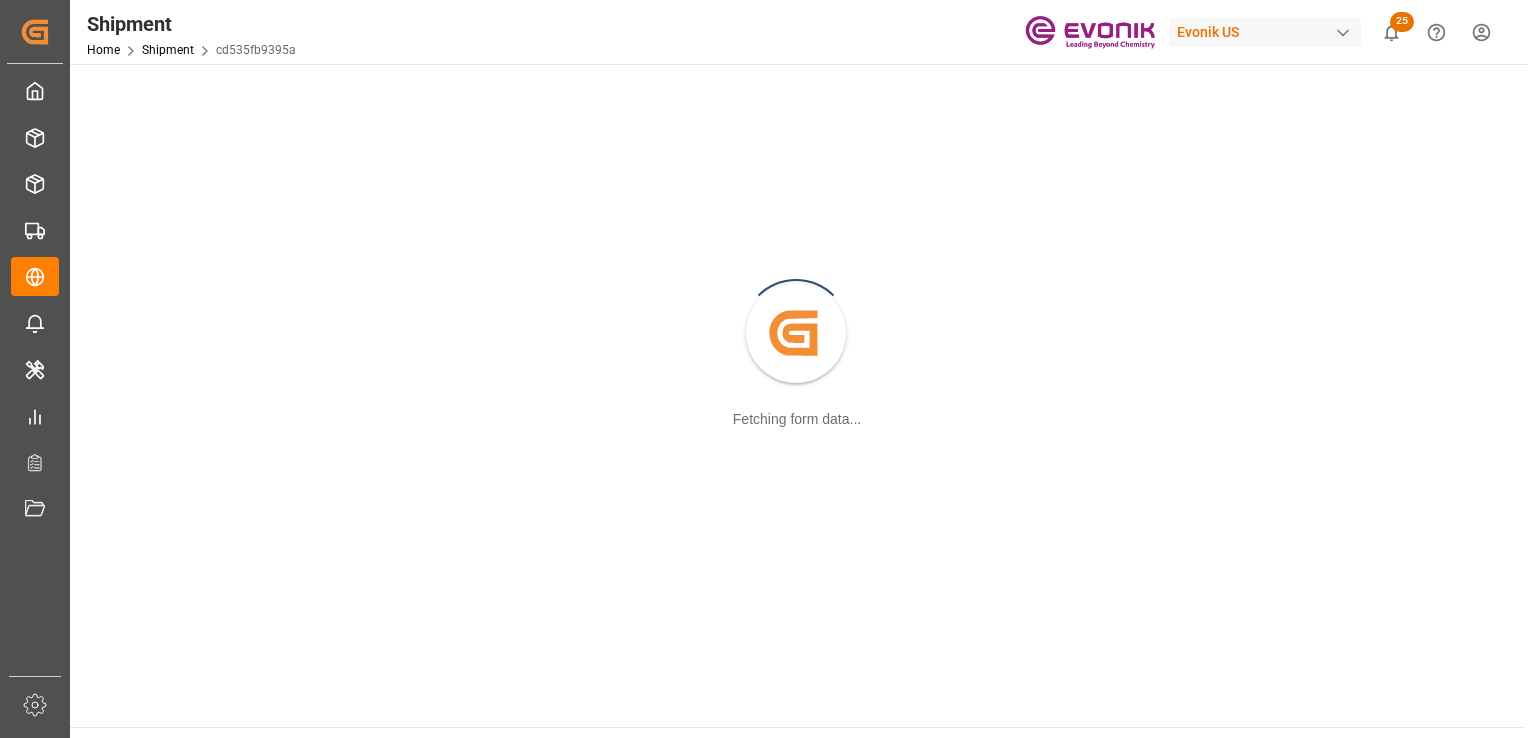 scroll, scrollTop: 0, scrollLeft: 0, axis: both 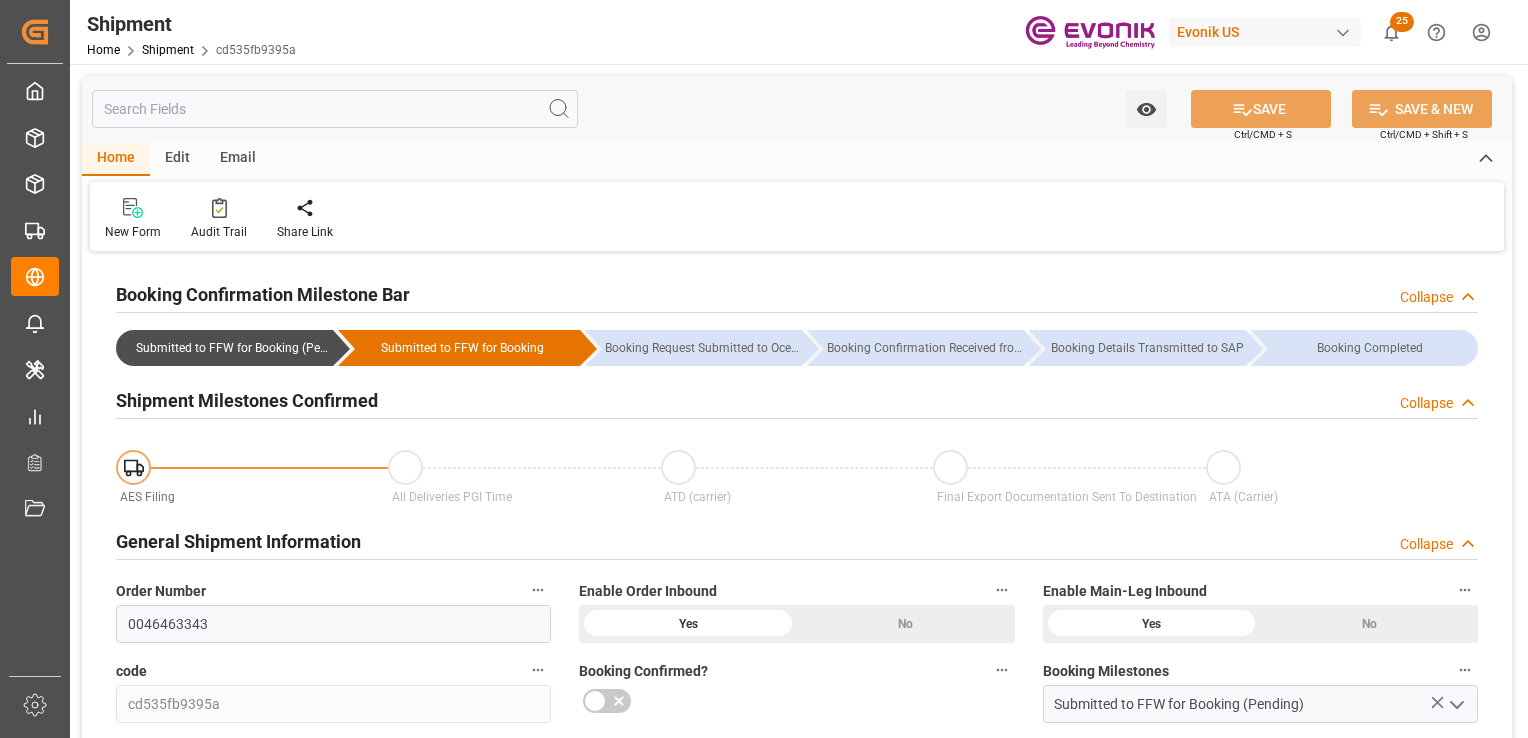 type on "25-09-2025" 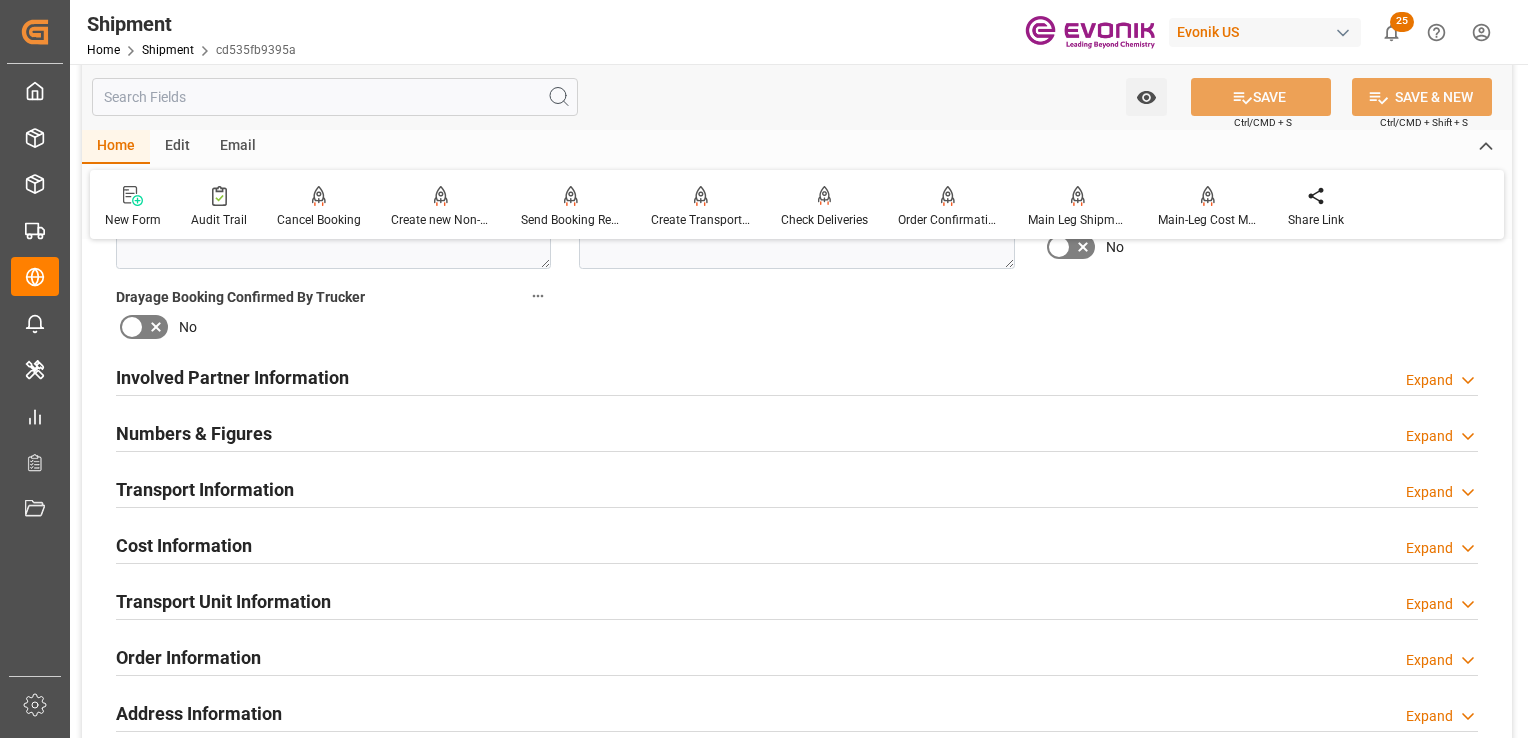 scroll, scrollTop: 1300, scrollLeft: 0, axis: vertical 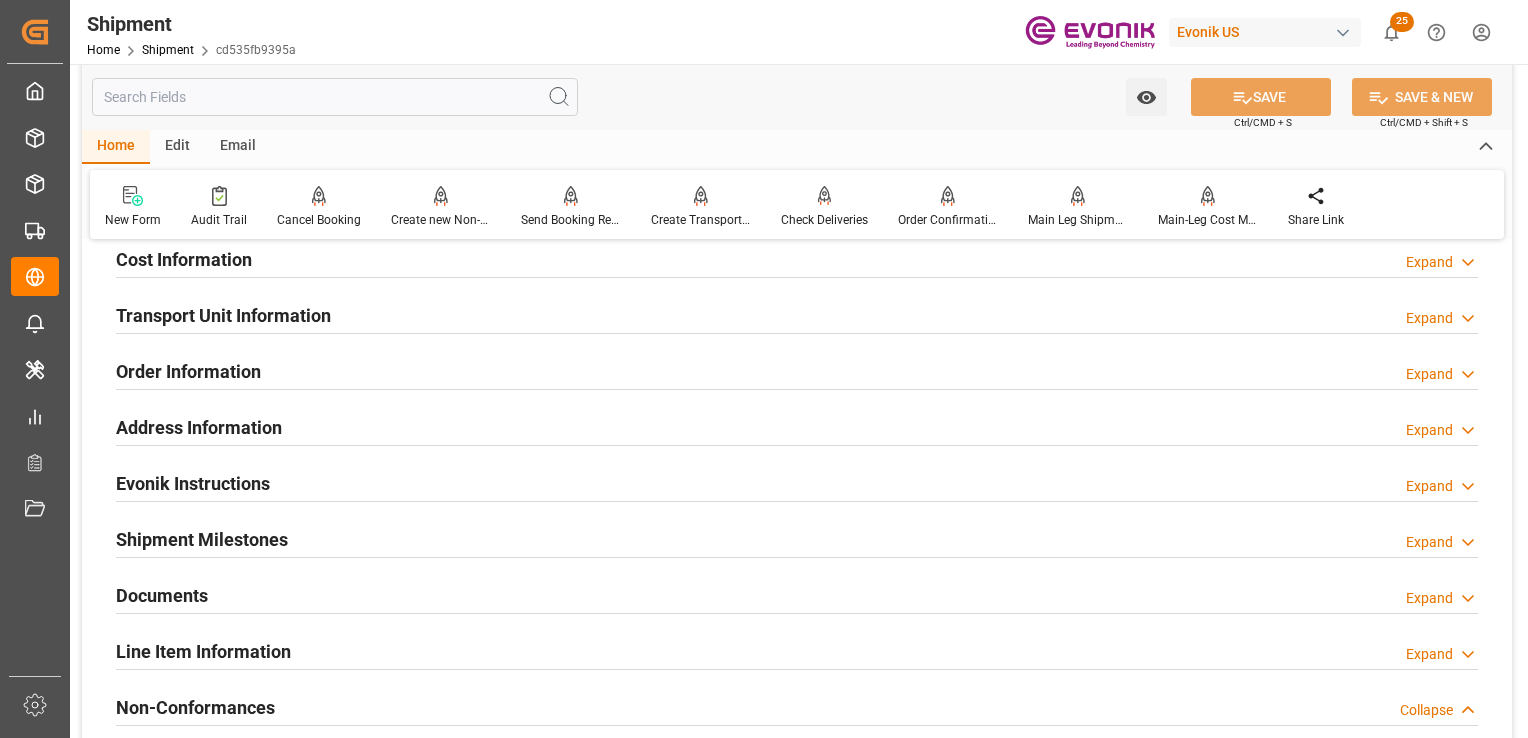 click on "Order Information" at bounding box center [188, 371] 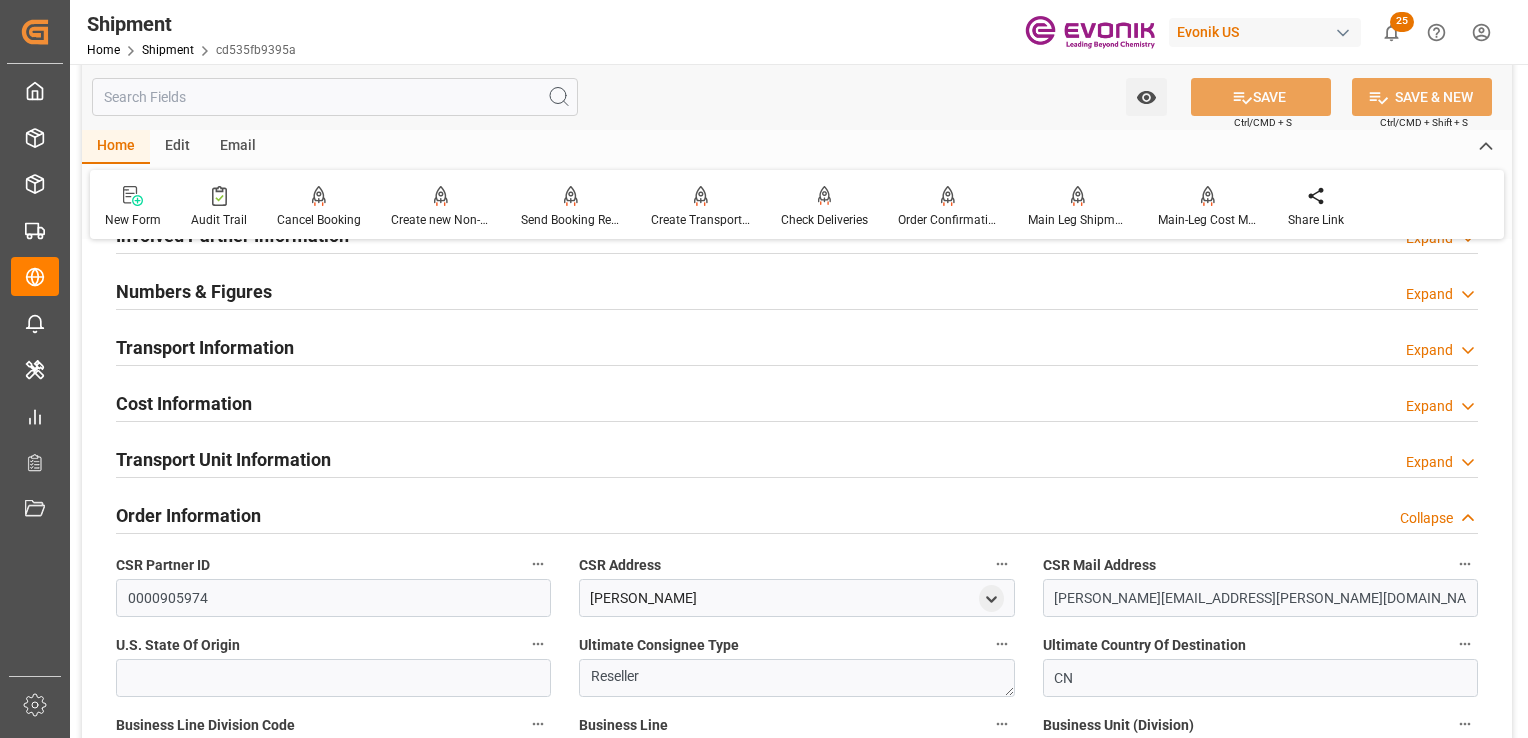 scroll, scrollTop: 1100, scrollLeft: 0, axis: vertical 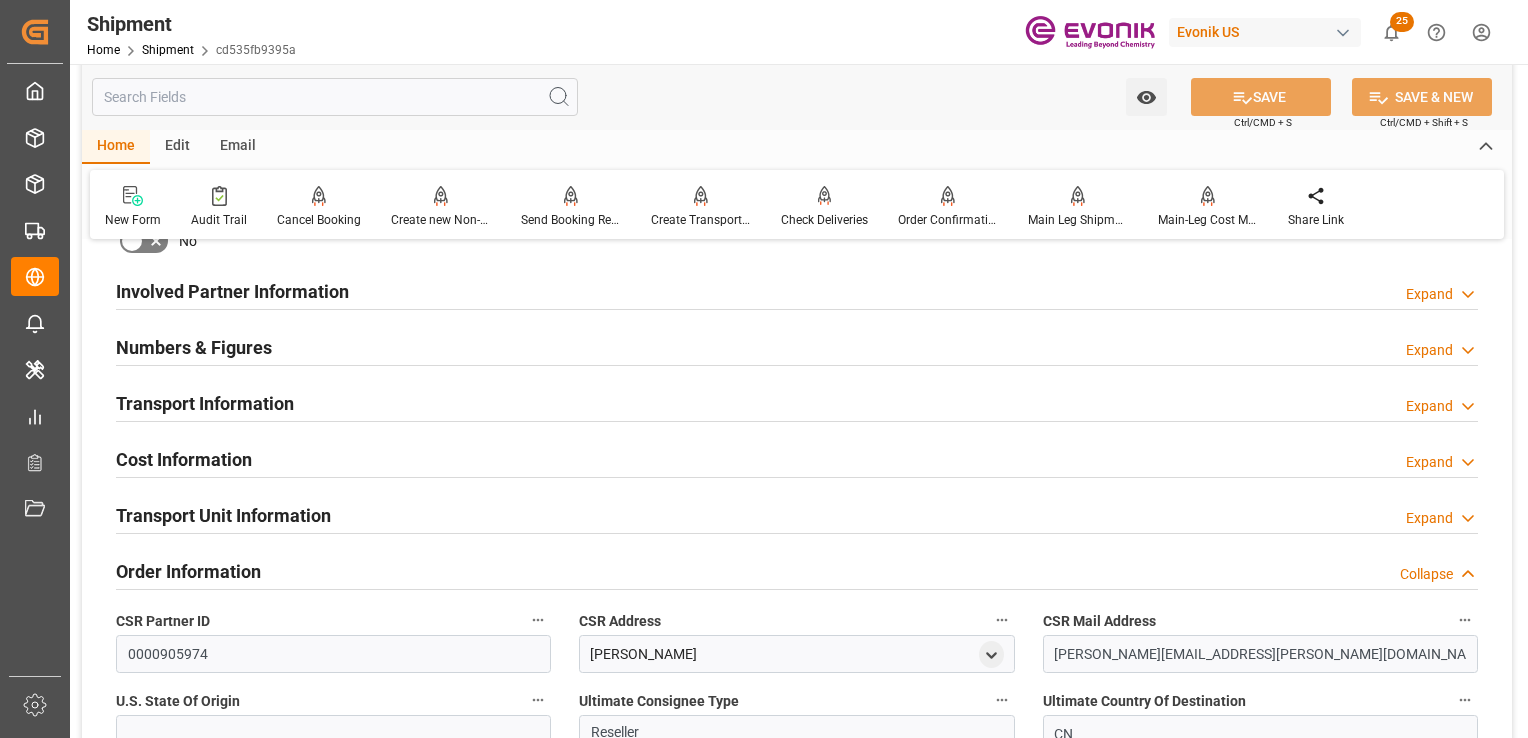 click on "Transport Information" at bounding box center (205, 403) 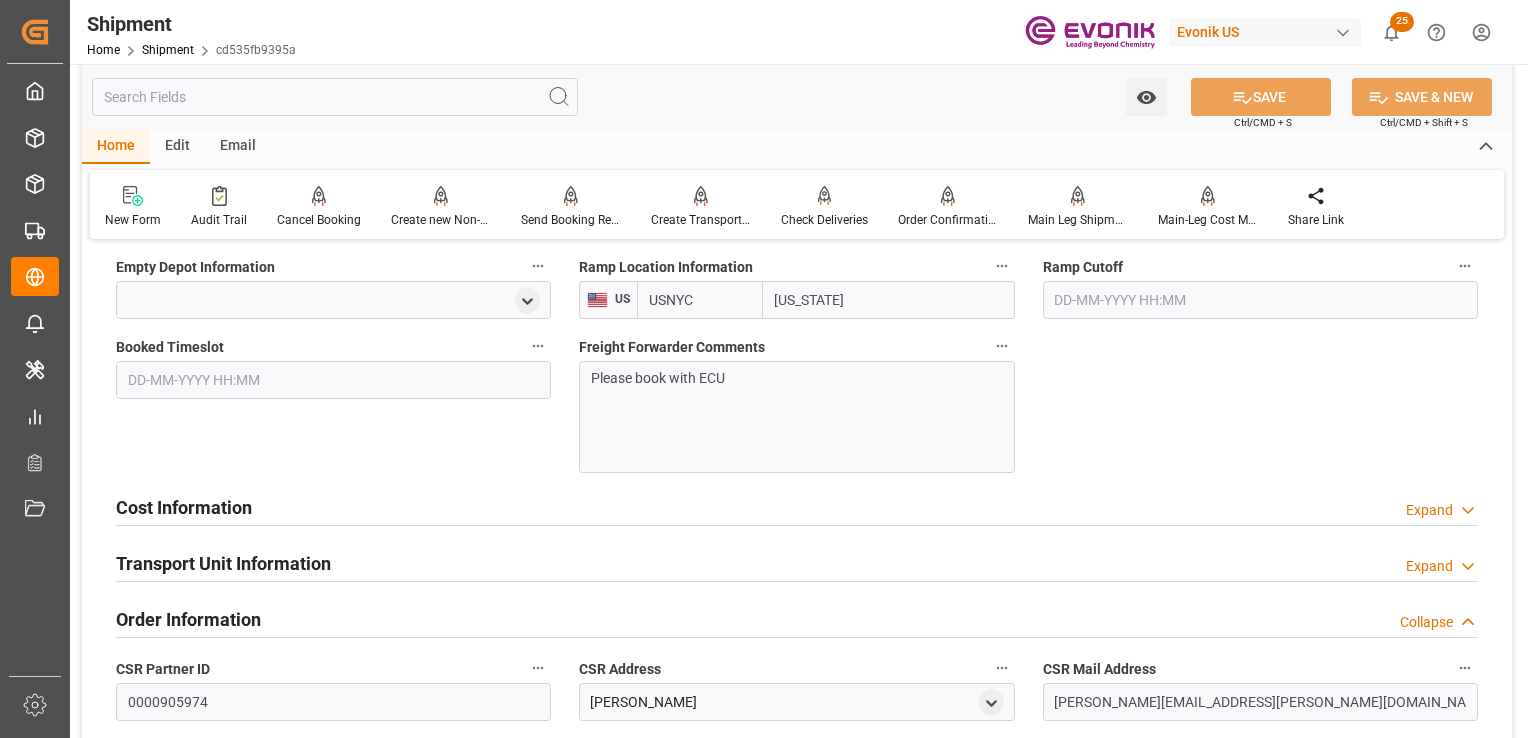 scroll, scrollTop: 1800, scrollLeft: 0, axis: vertical 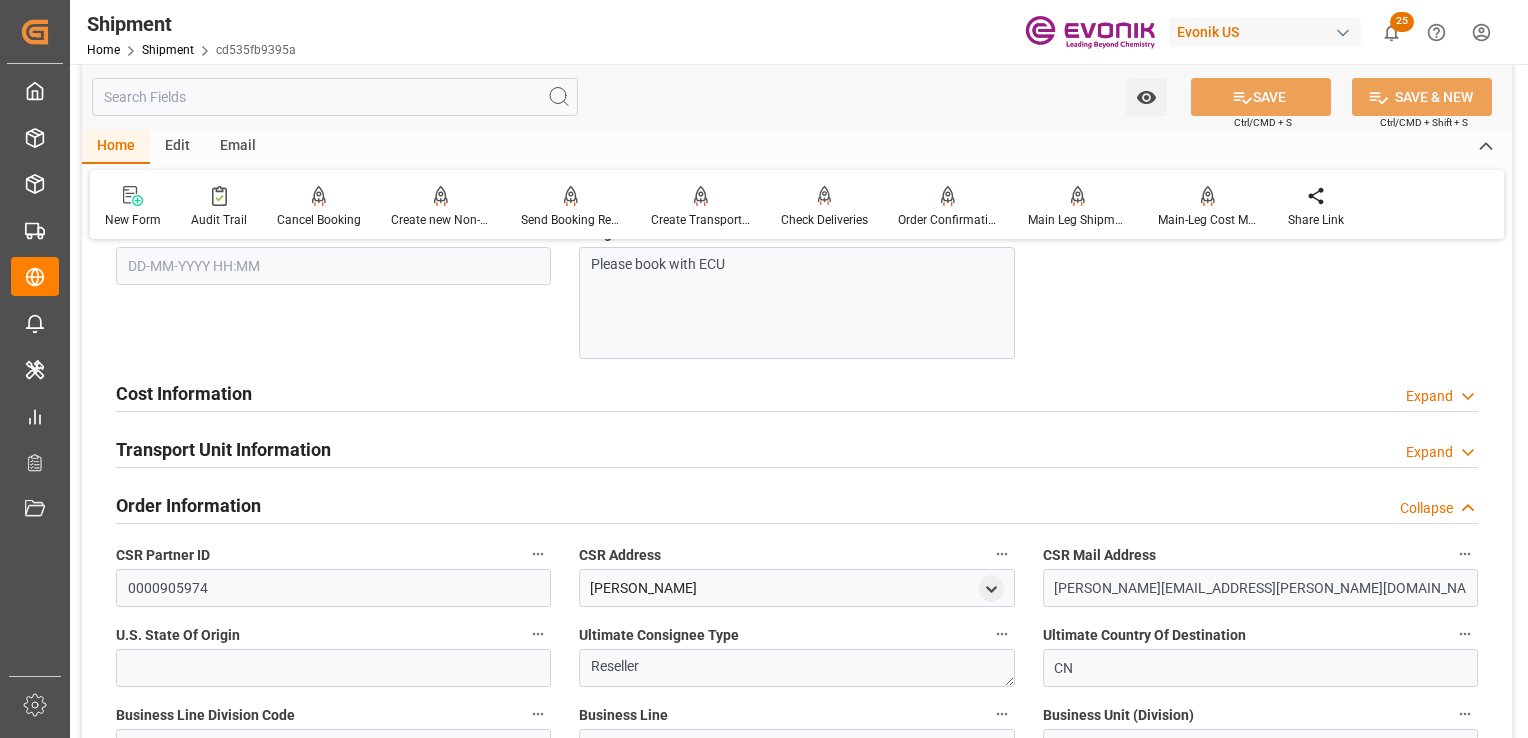 click on "Order Information" at bounding box center [188, 504] 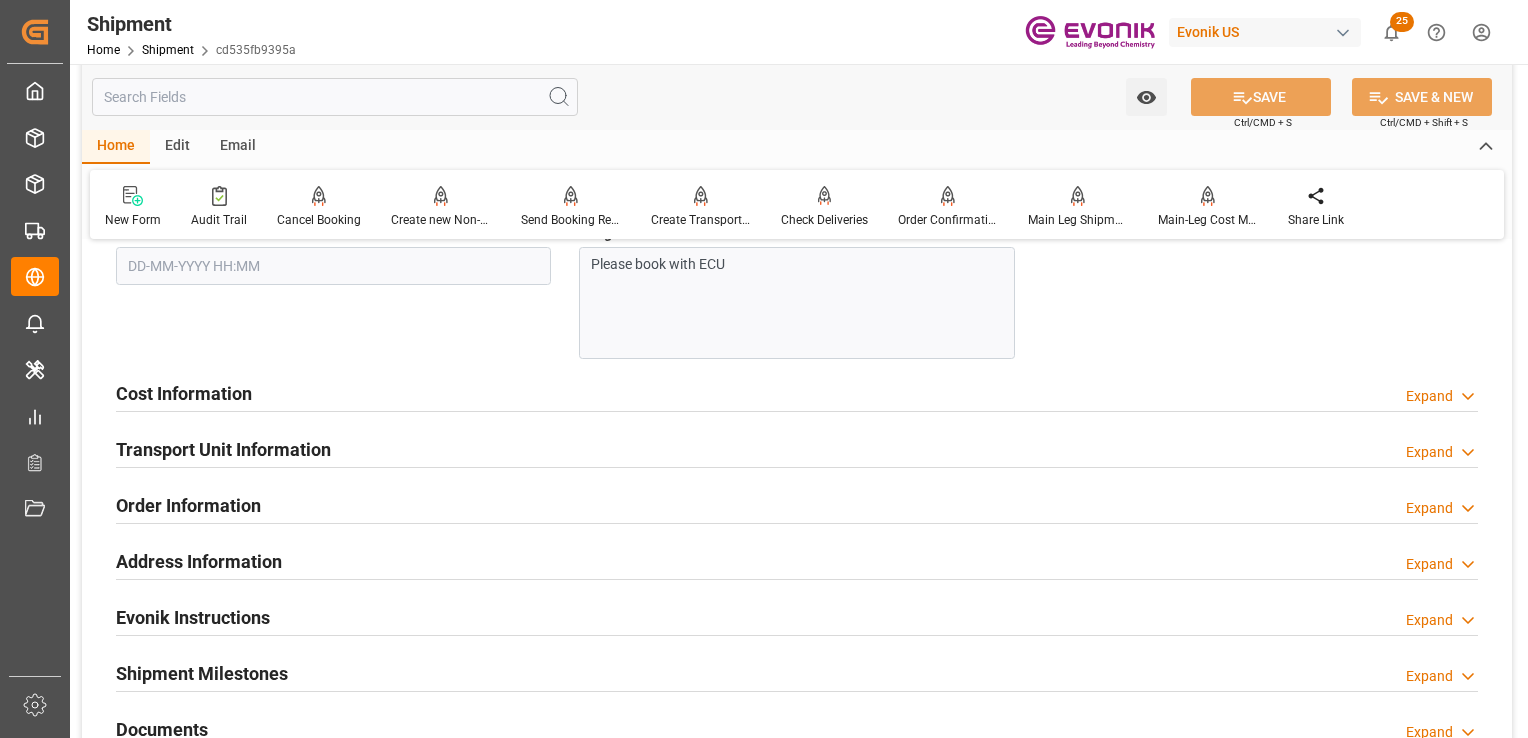 click on "Order Information" at bounding box center [188, 504] 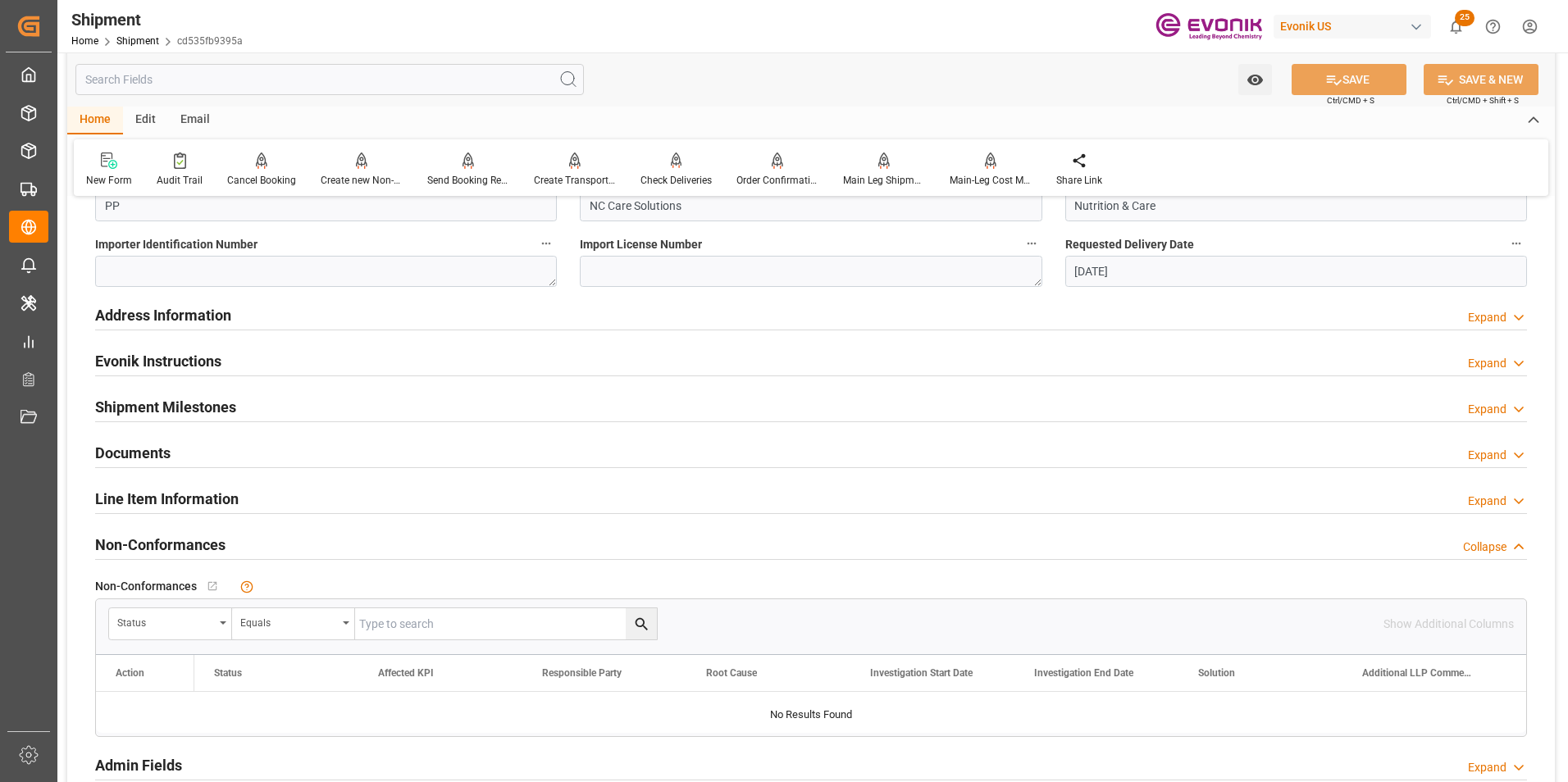 scroll, scrollTop: 1885, scrollLeft: 0, axis: vertical 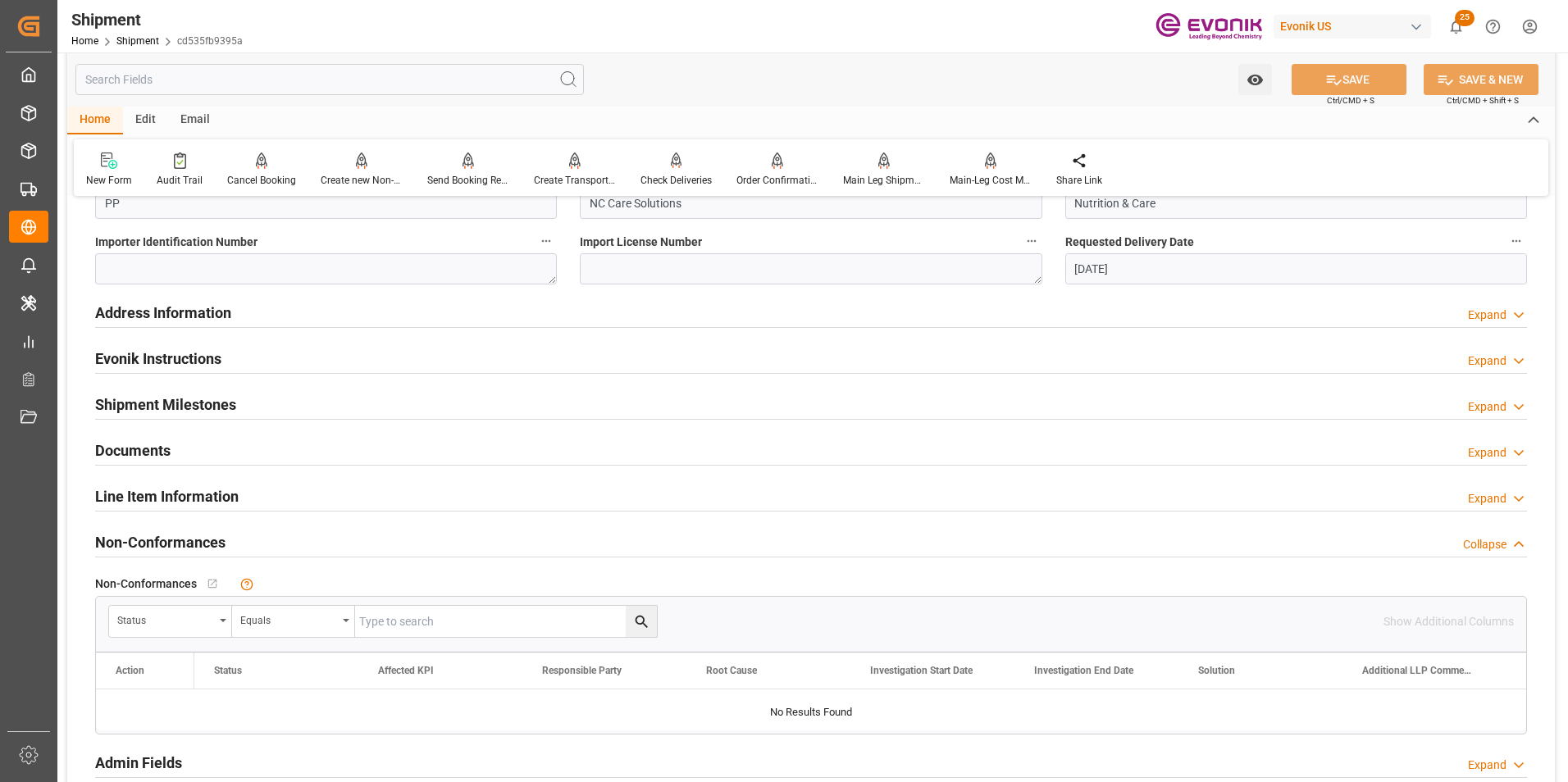 click on "Line Item Information" at bounding box center (166, 496) 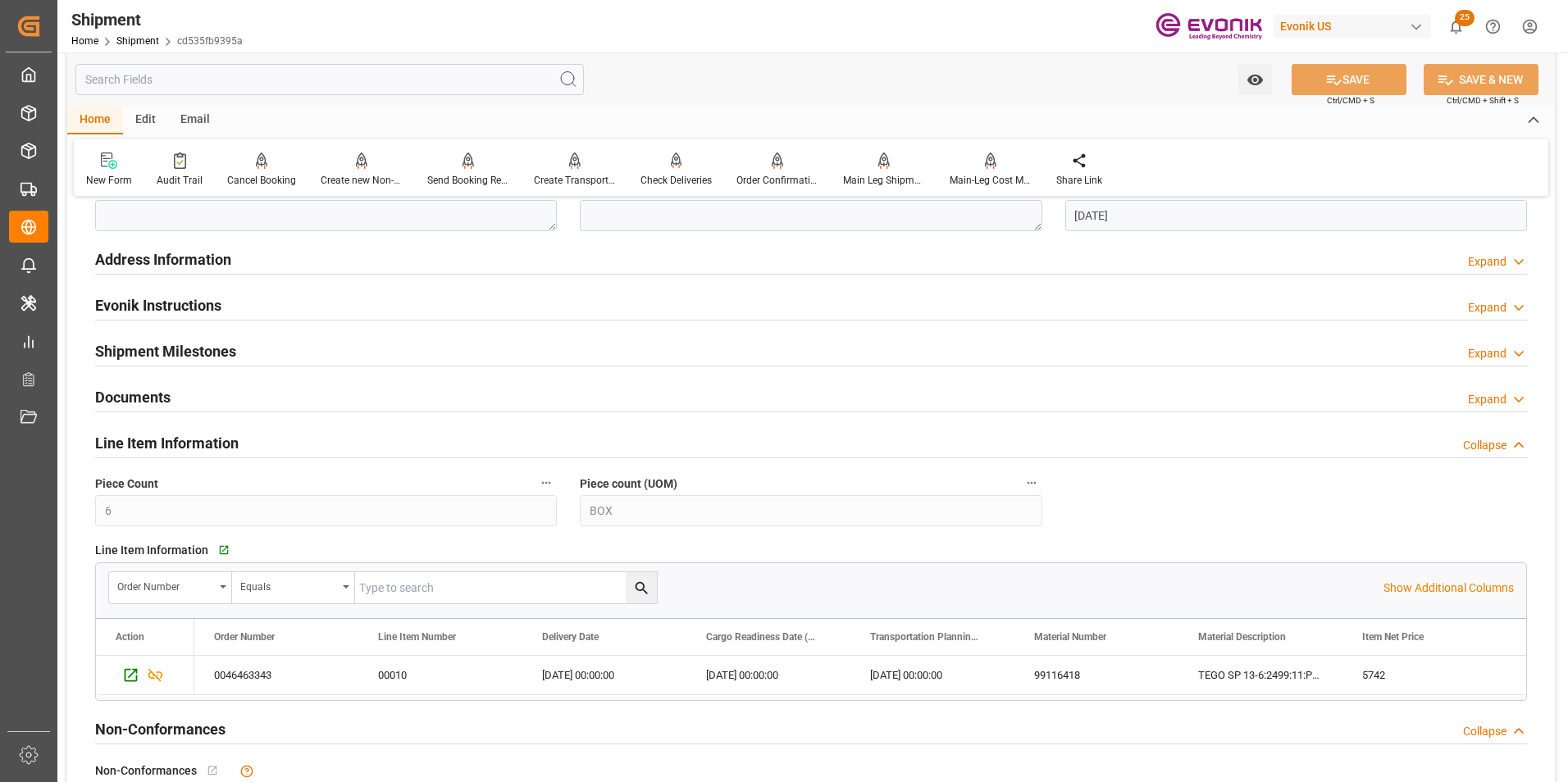 scroll, scrollTop: 1967, scrollLeft: 0, axis: vertical 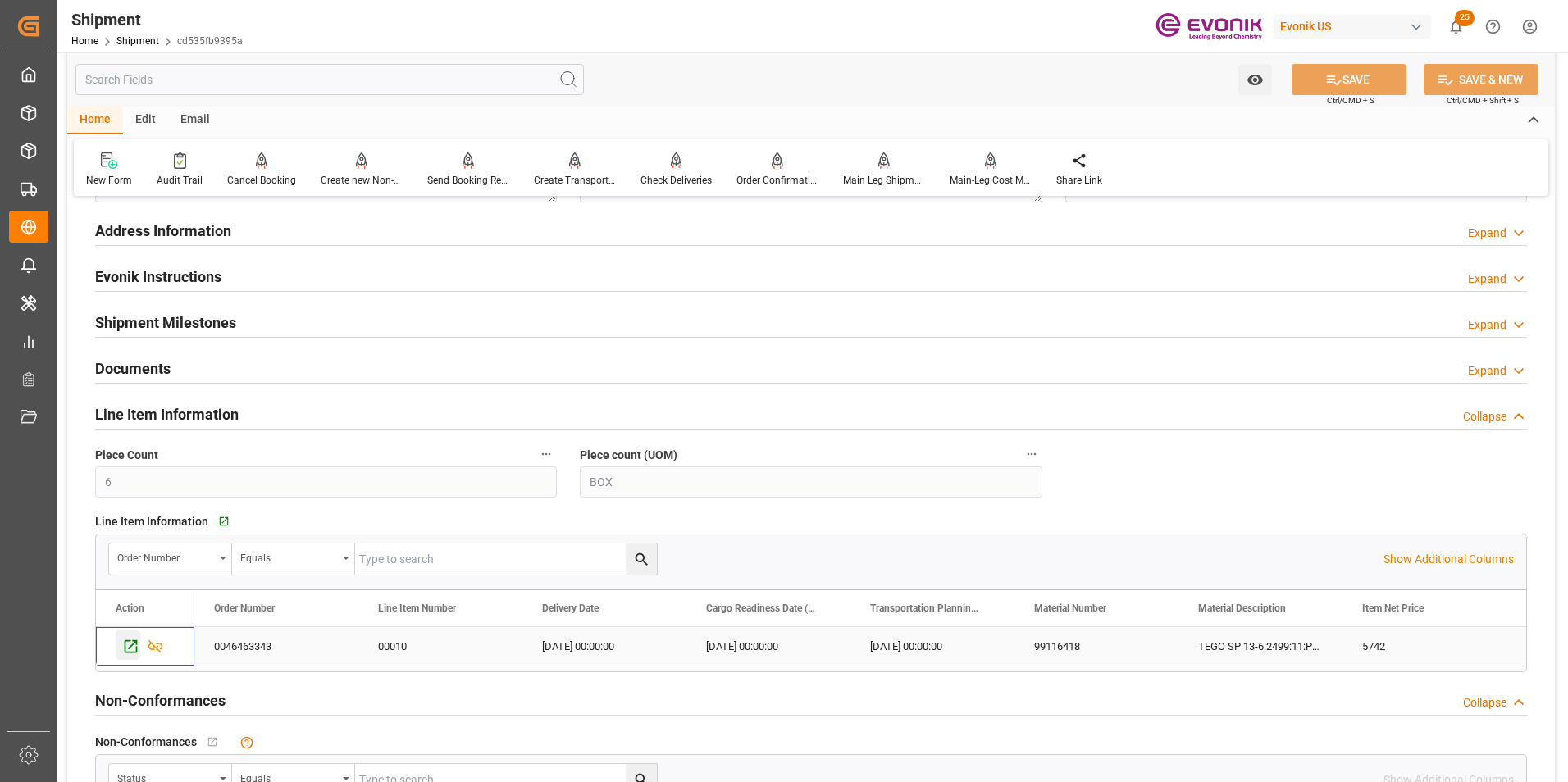 click 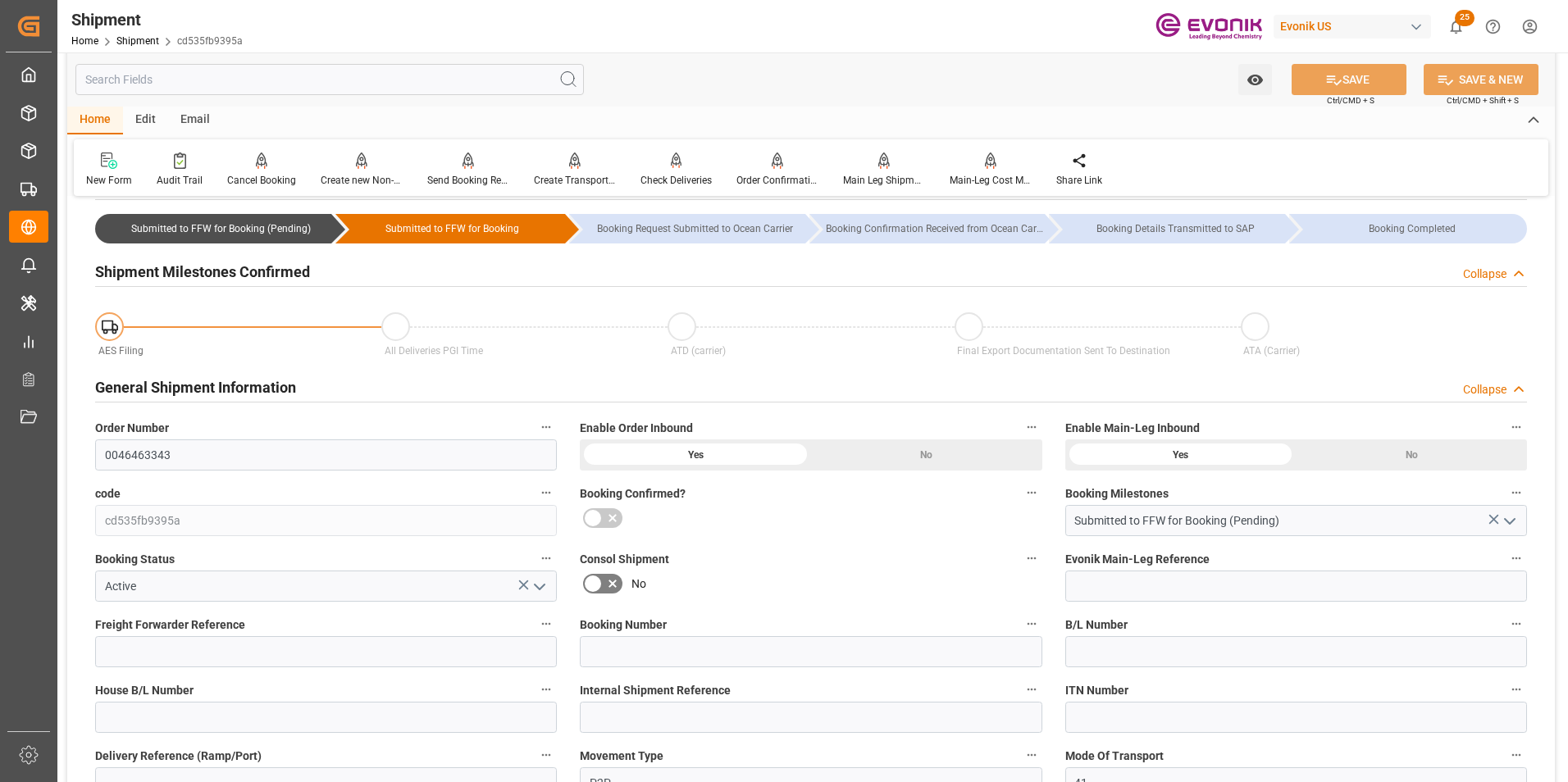 scroll, scrollTop: 164, scrollLeft: 0, axis: vertical 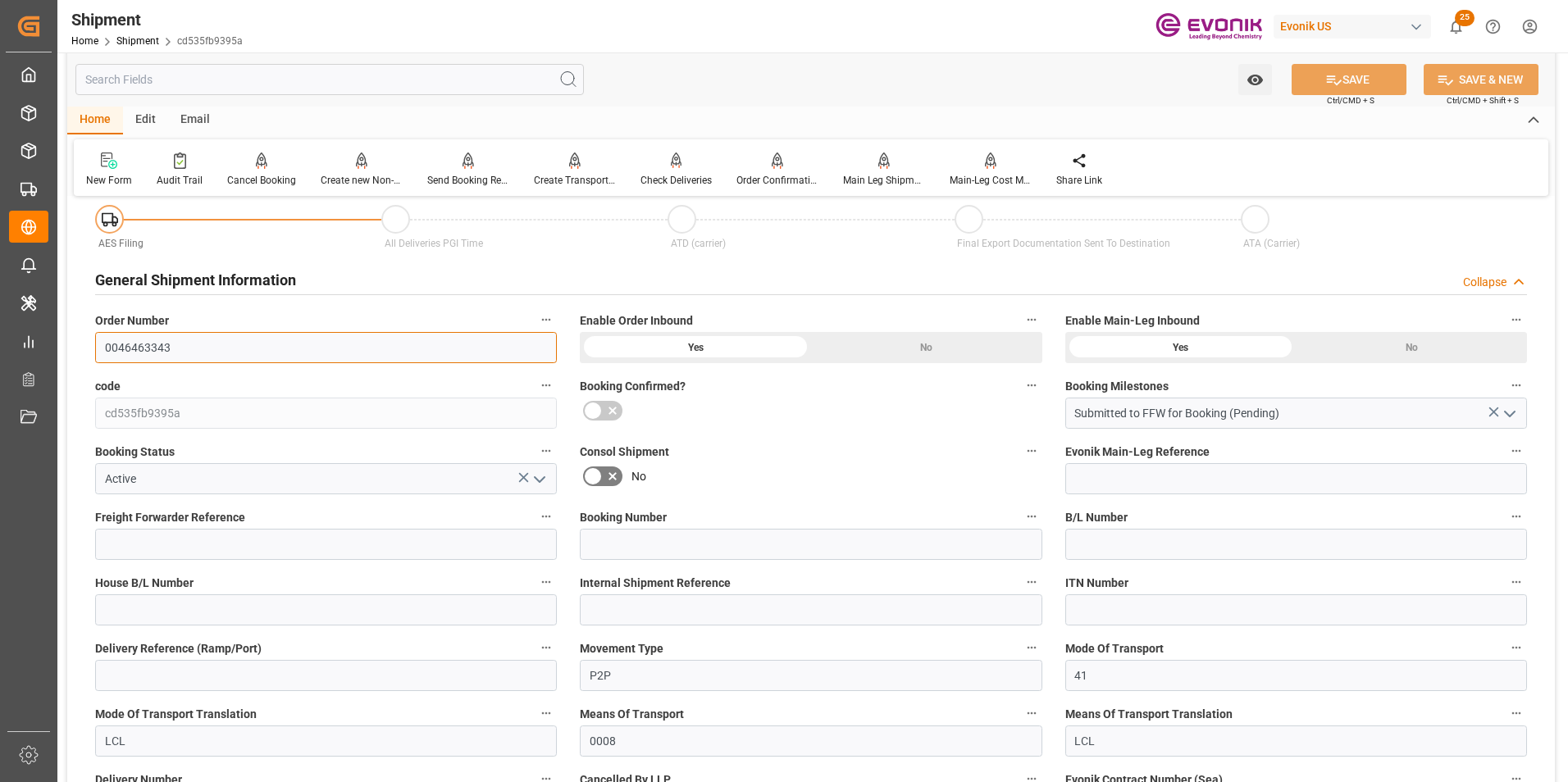 click on "0046463343" at bounding box center [326, 348] 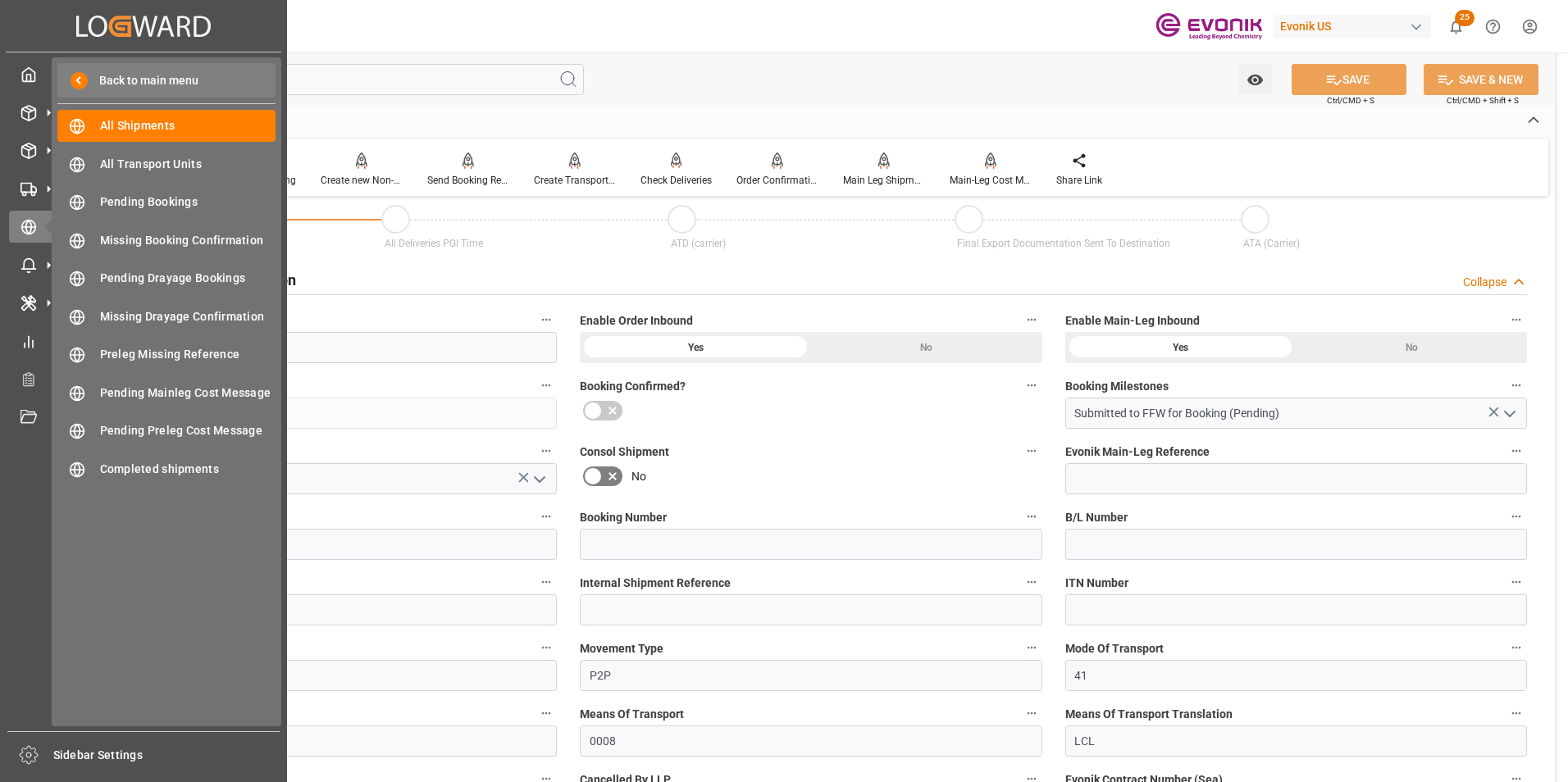 click on "Back to main menu" at bounding box center (143, 80) 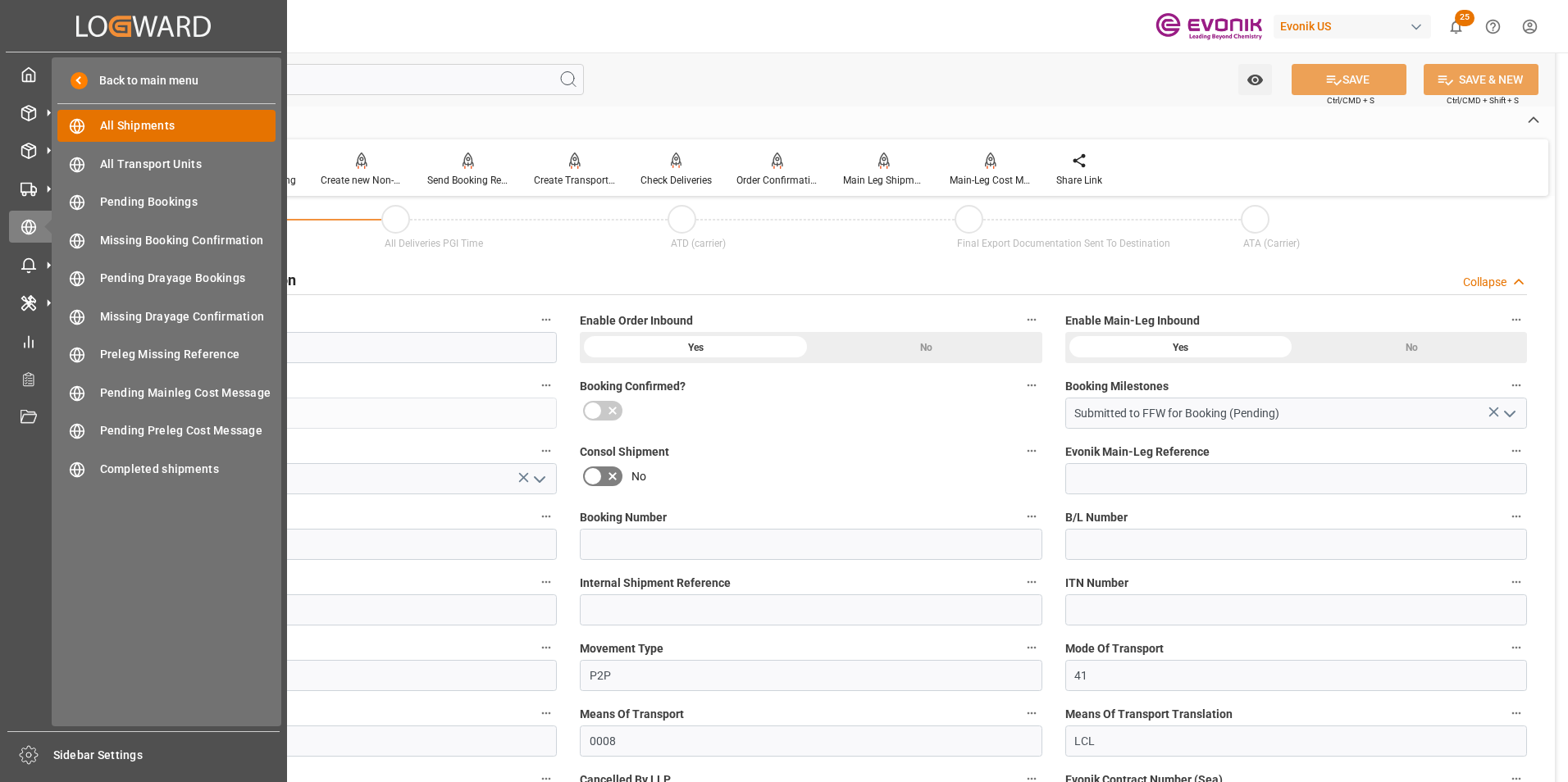 click on "All Shipments" at bounding box center [188, 125] 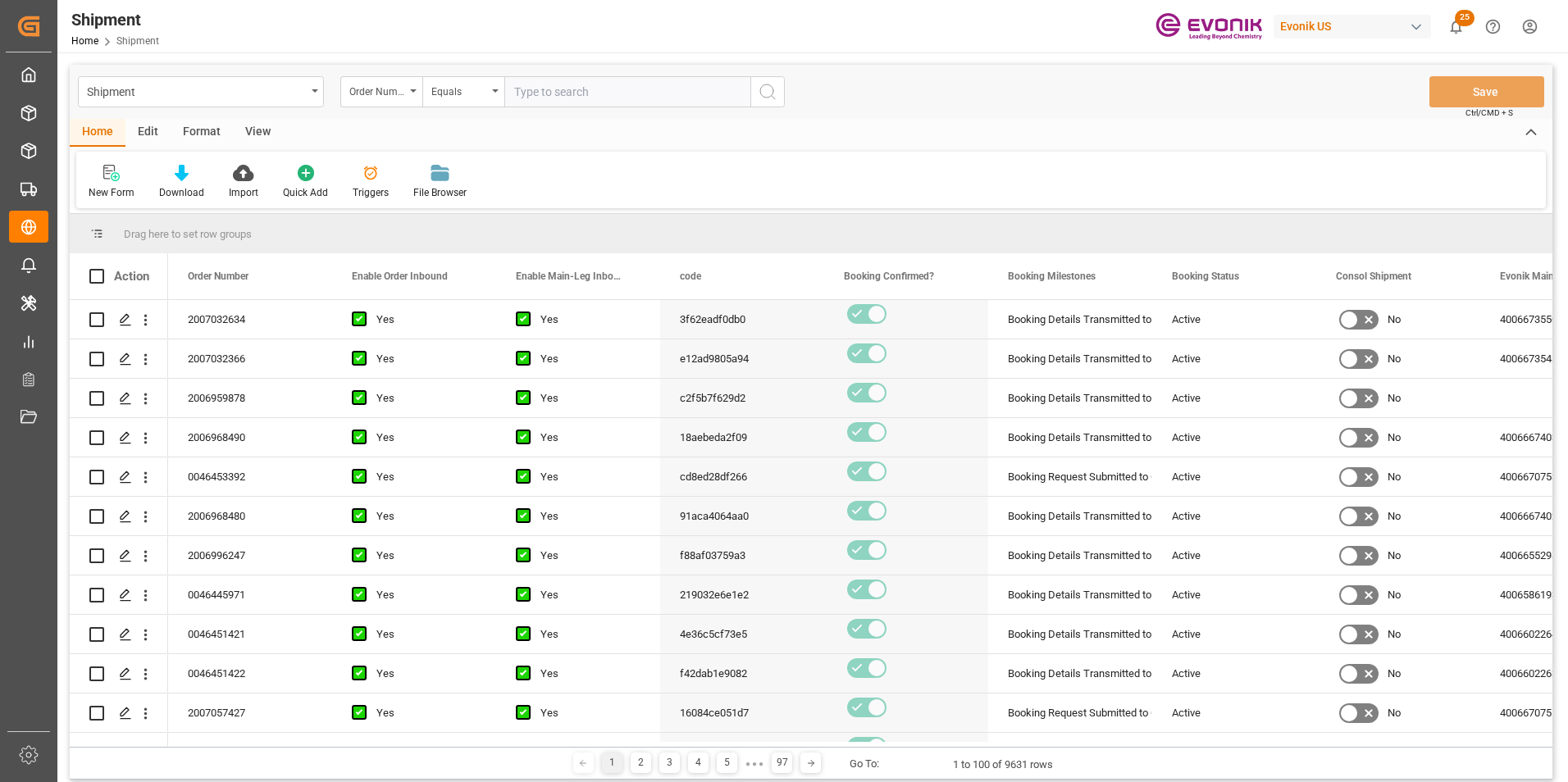 click at bounding box center (627, 92) 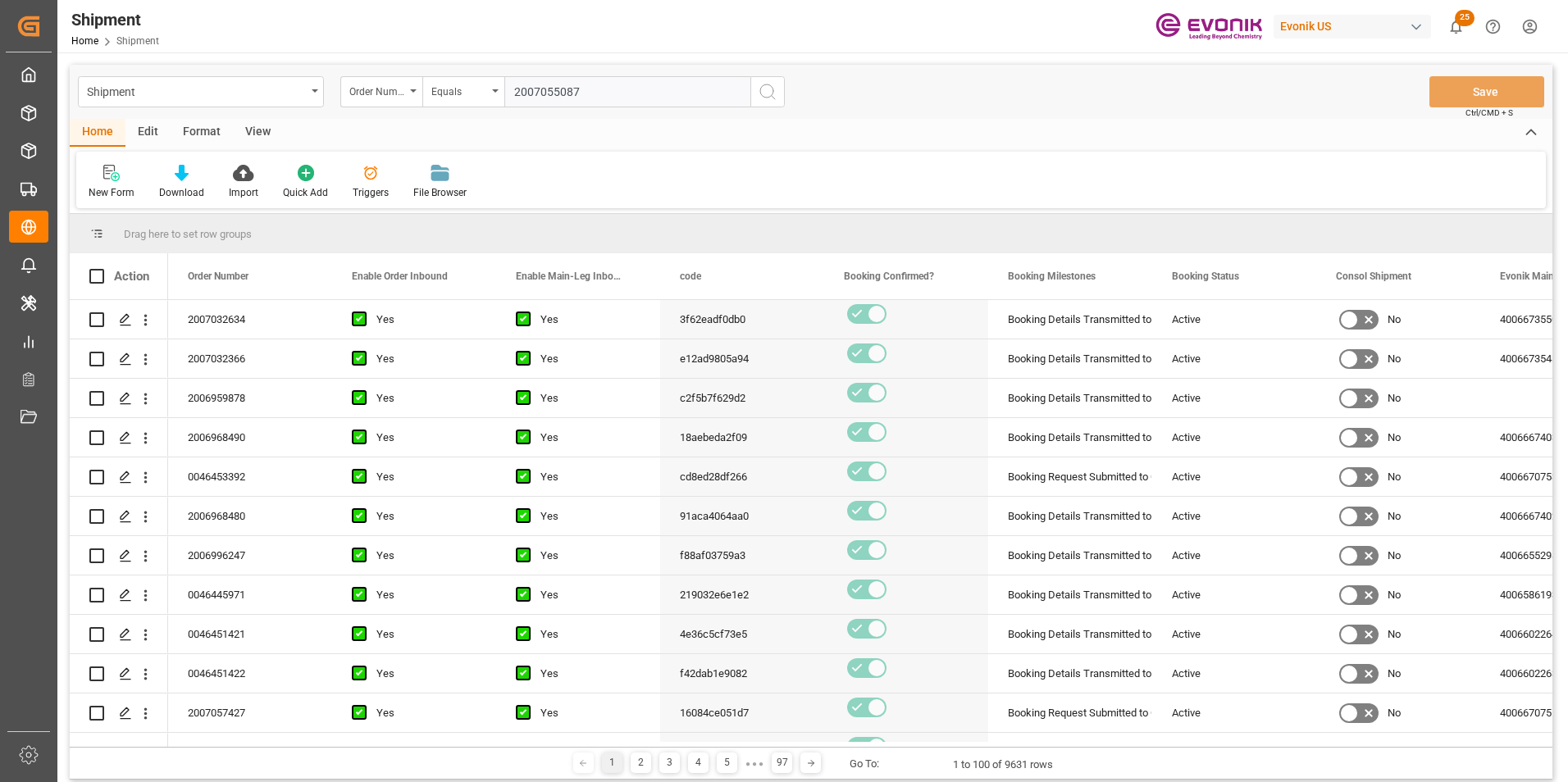 type 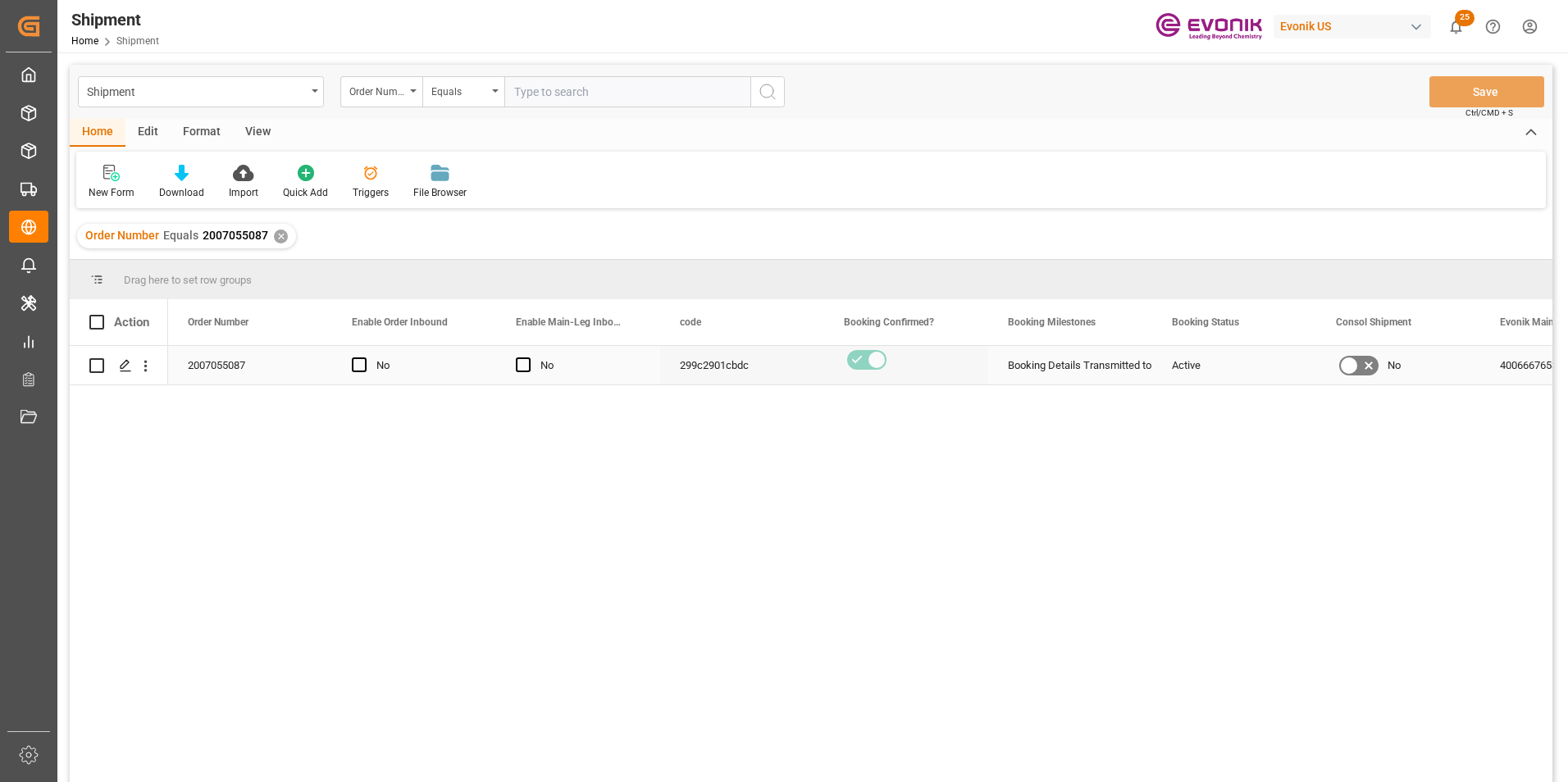 click 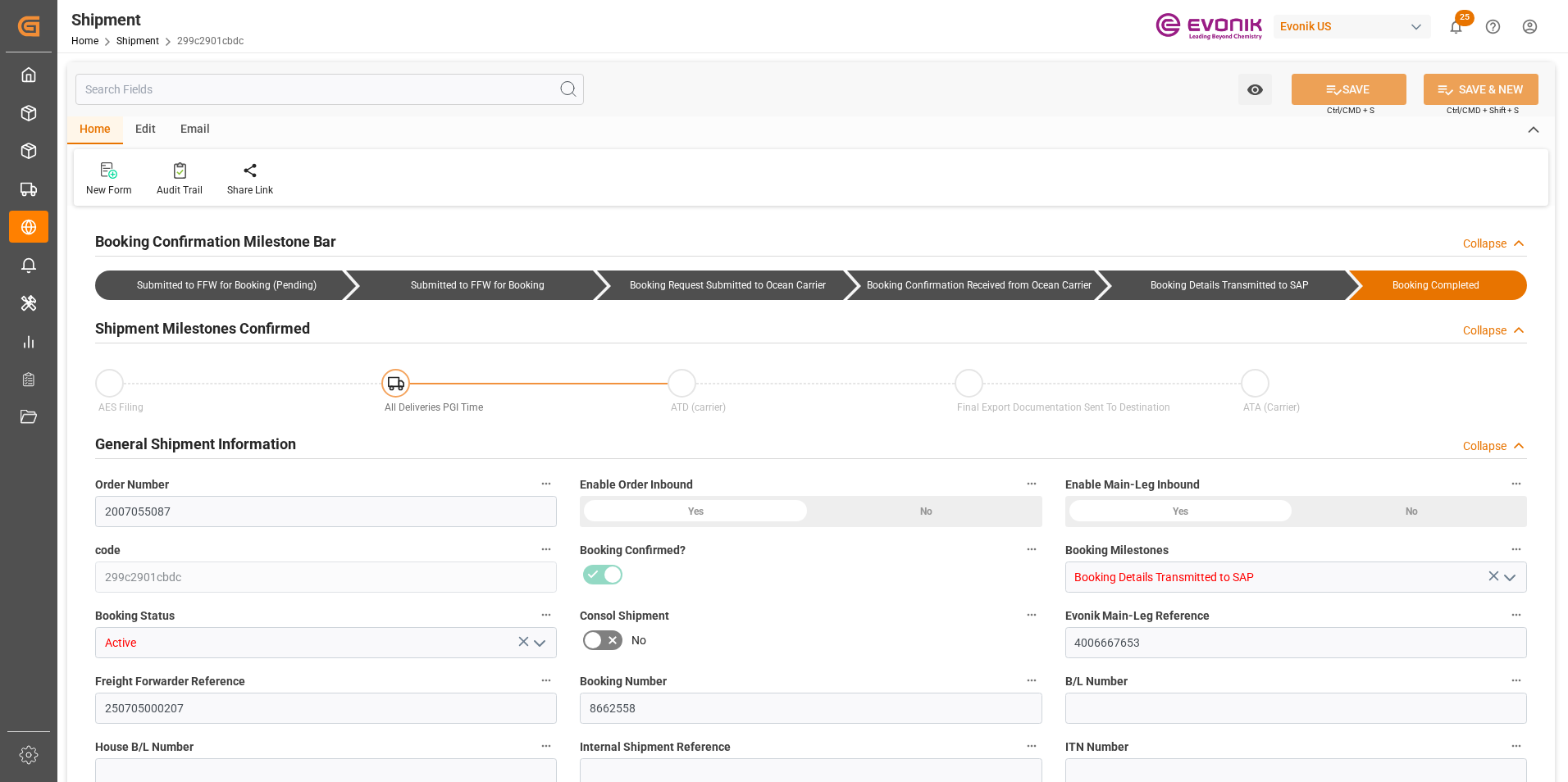 type on "50" 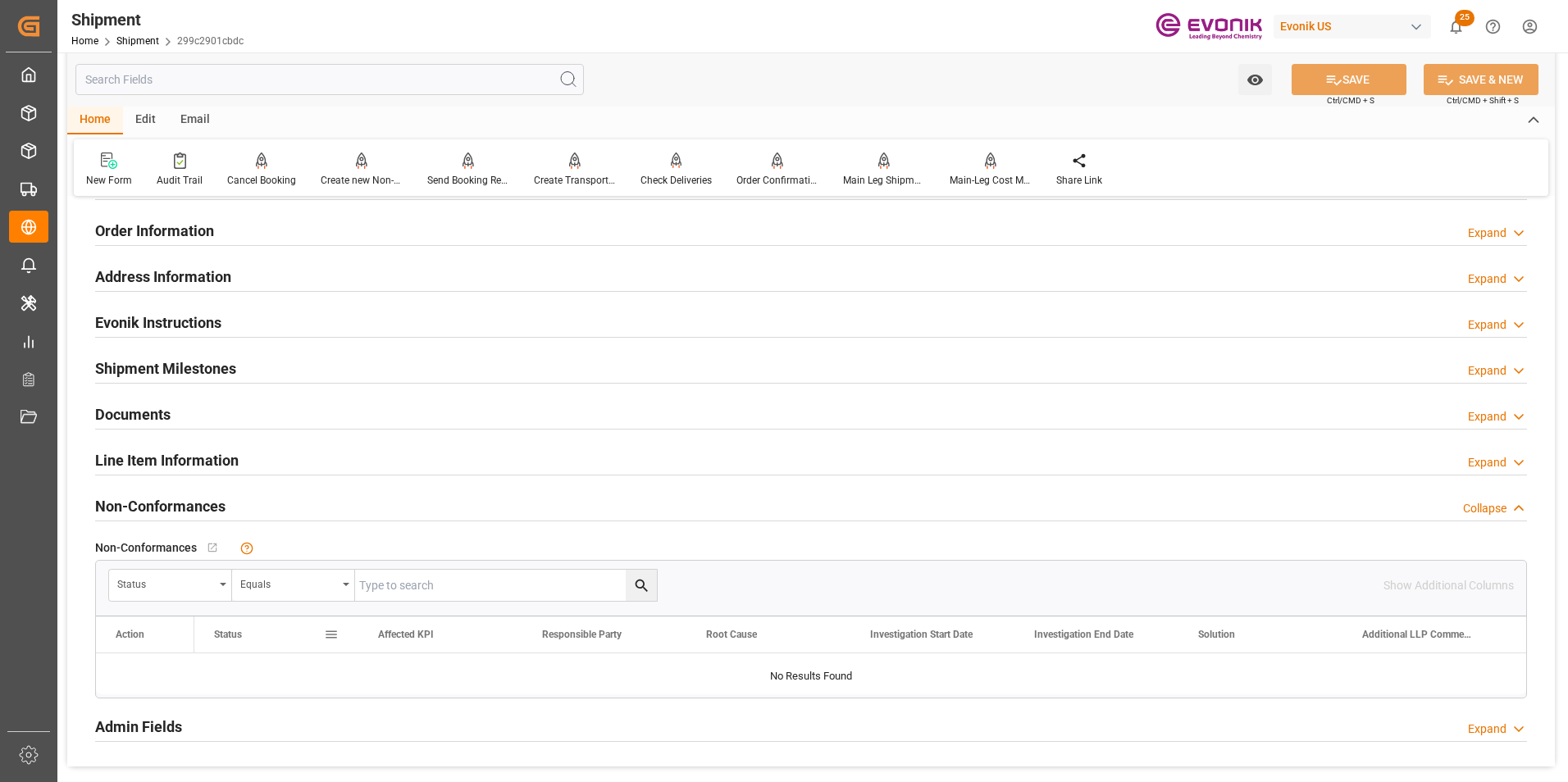 scroll, scrollTop: 1230, scrollLeft: 0, axis: vertical 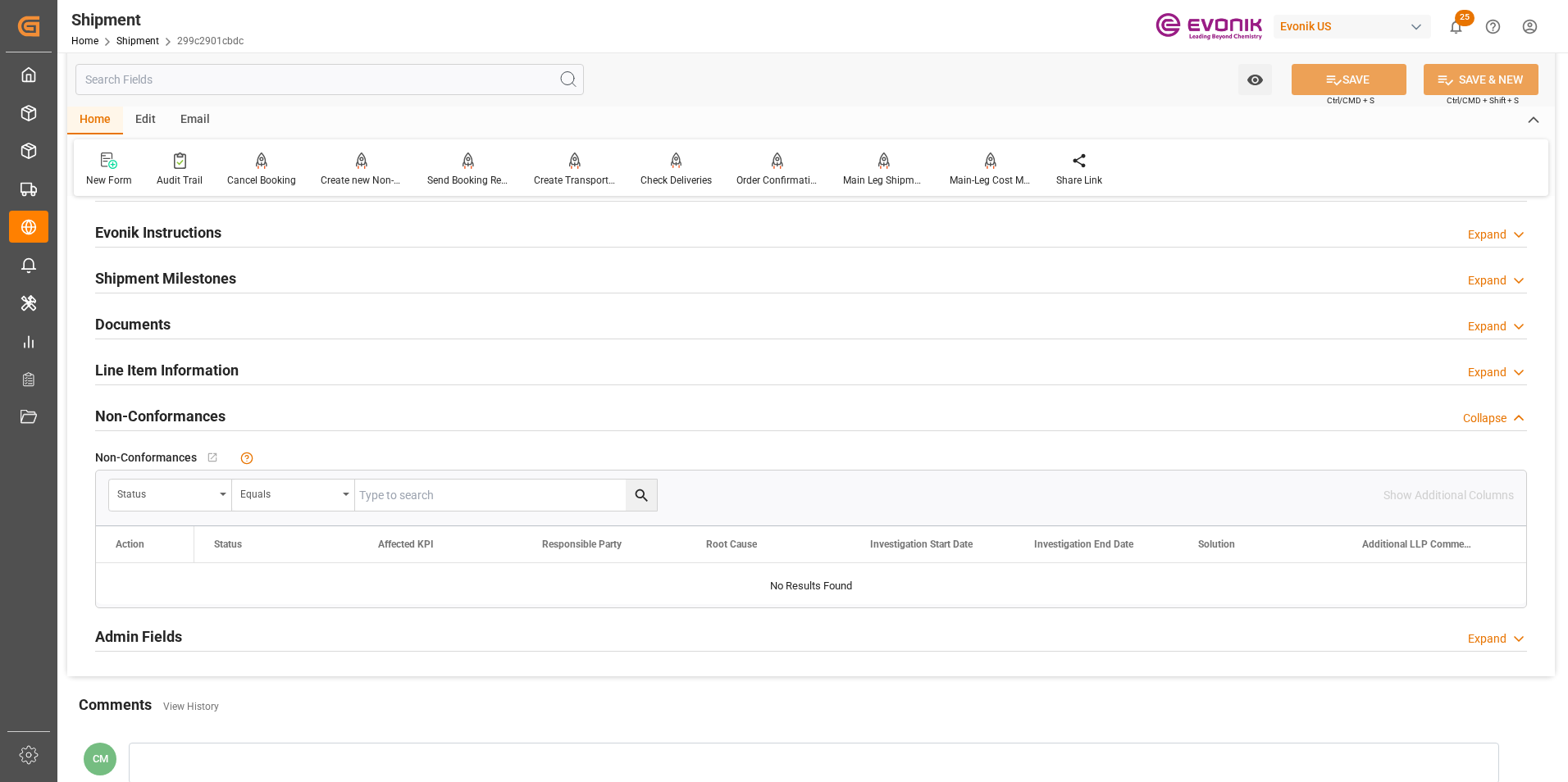 click on "Line Item Information" at bounding box center [166, 370] 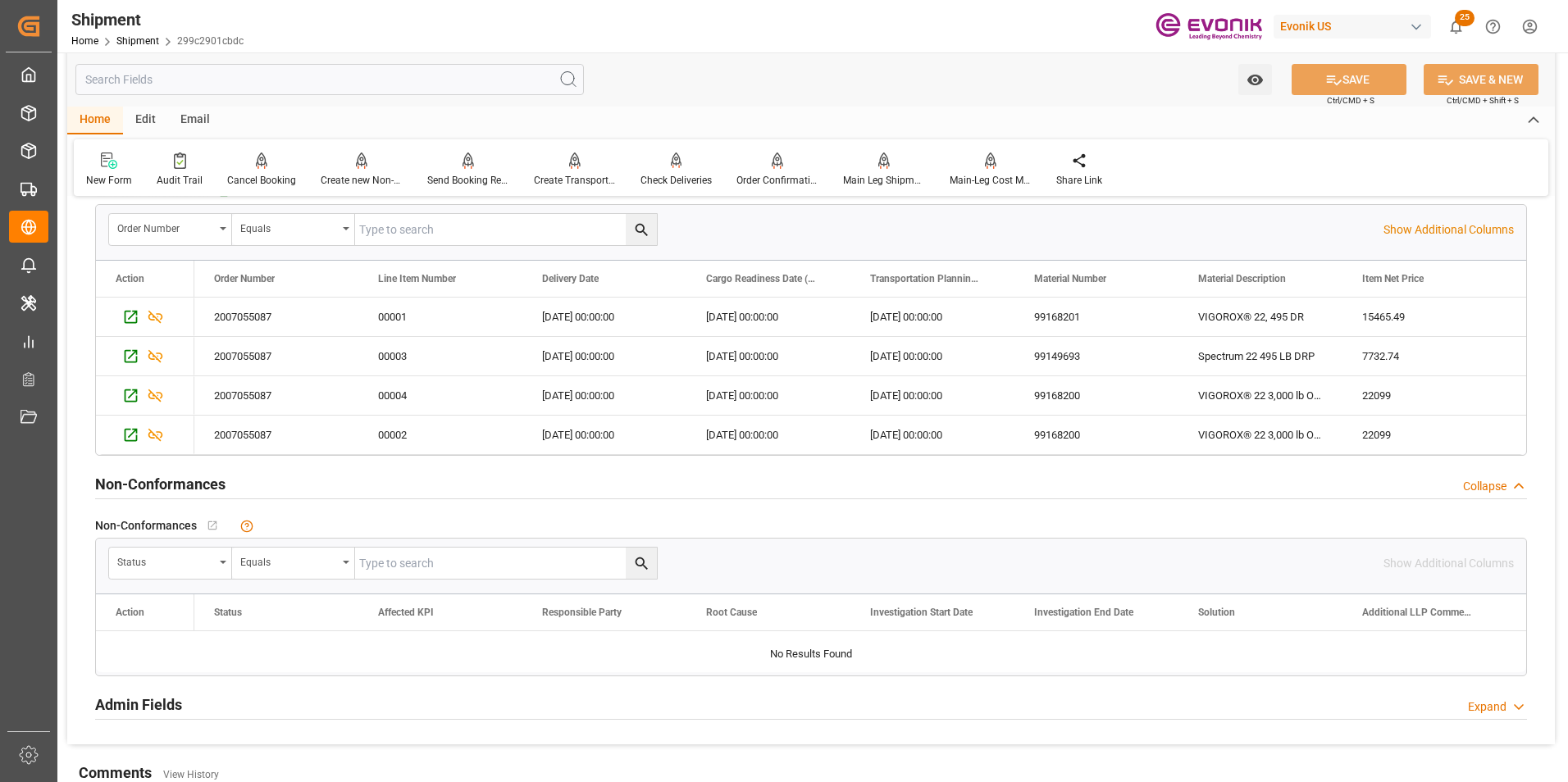 scroll, scrollTop: 1475, scrollLeft: 0, axis: vertical 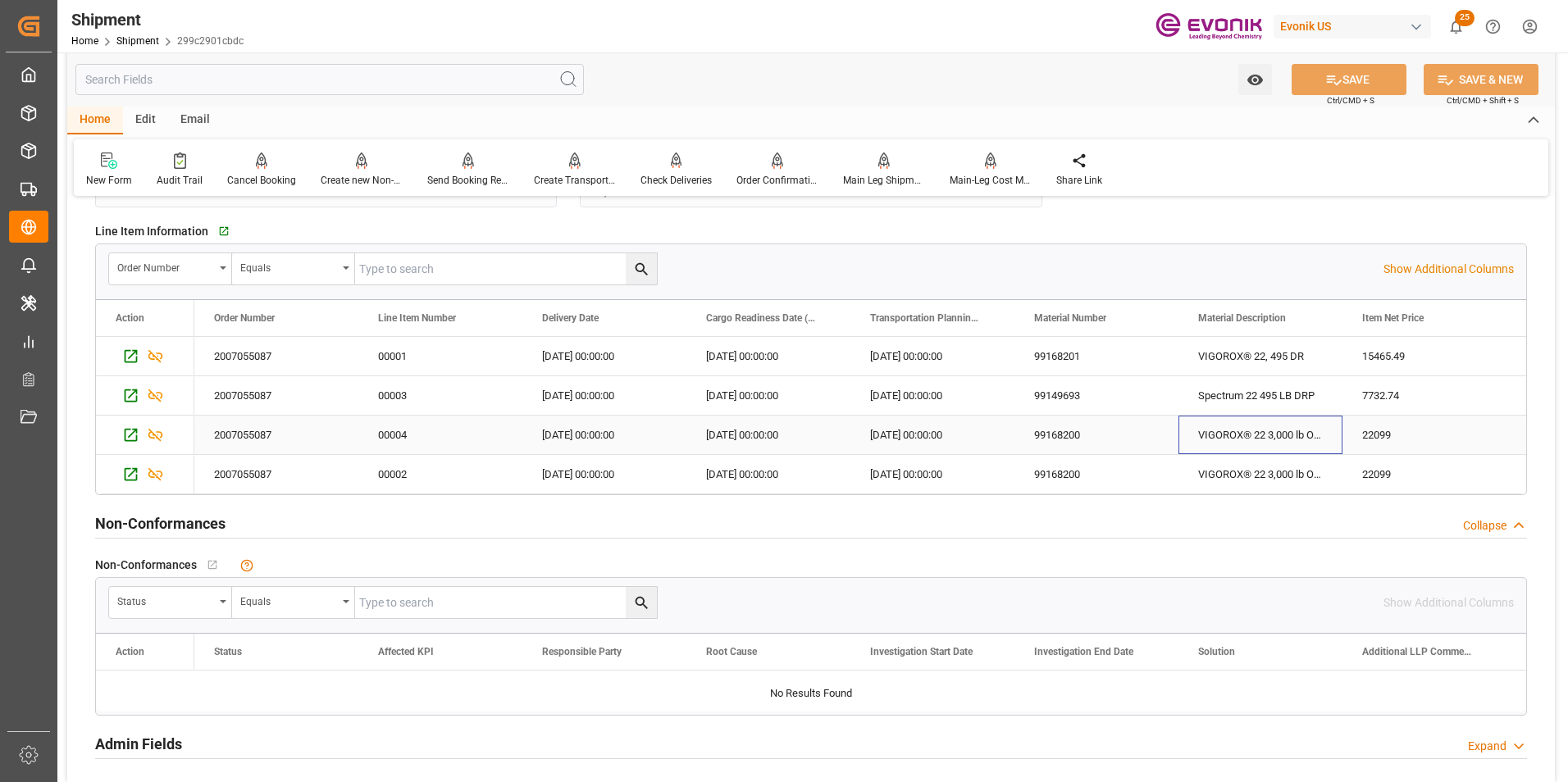 click on "VIGOROX® 22 3,000 lb OWT" at bounding box center [1260, 434] 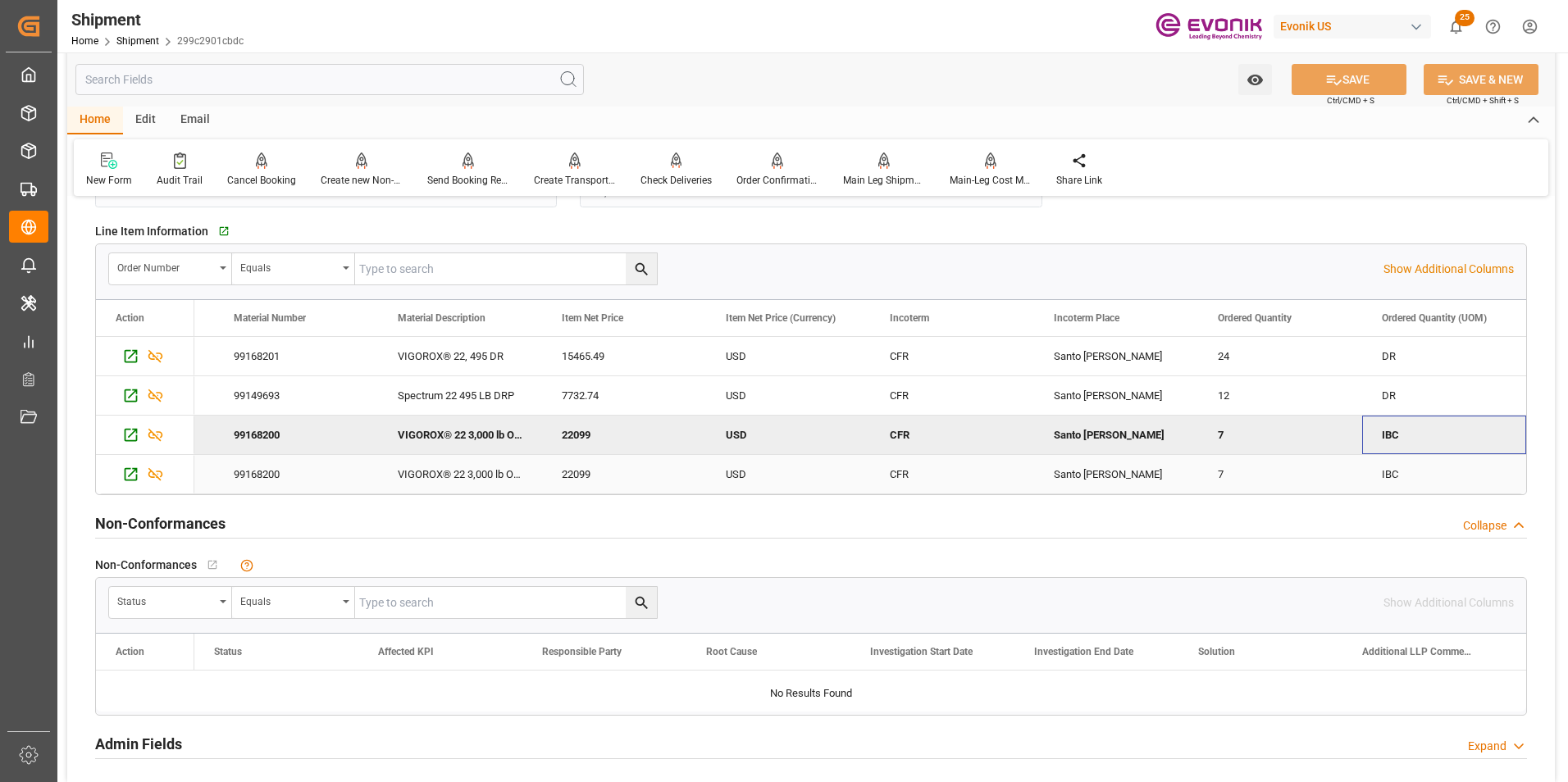 scroll, scrollTop: 0, scrollLeft: 964, axis: horizontal 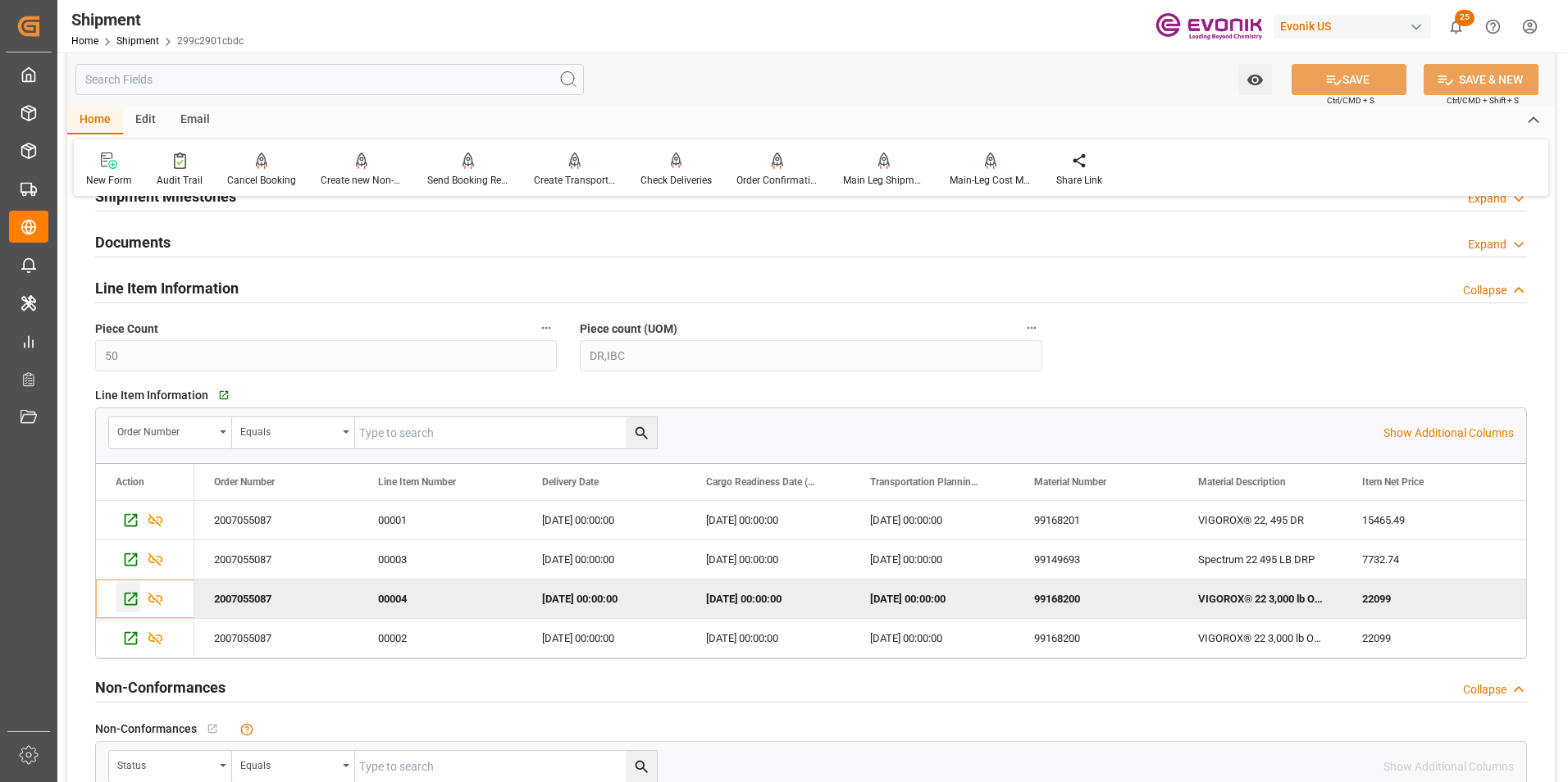 click 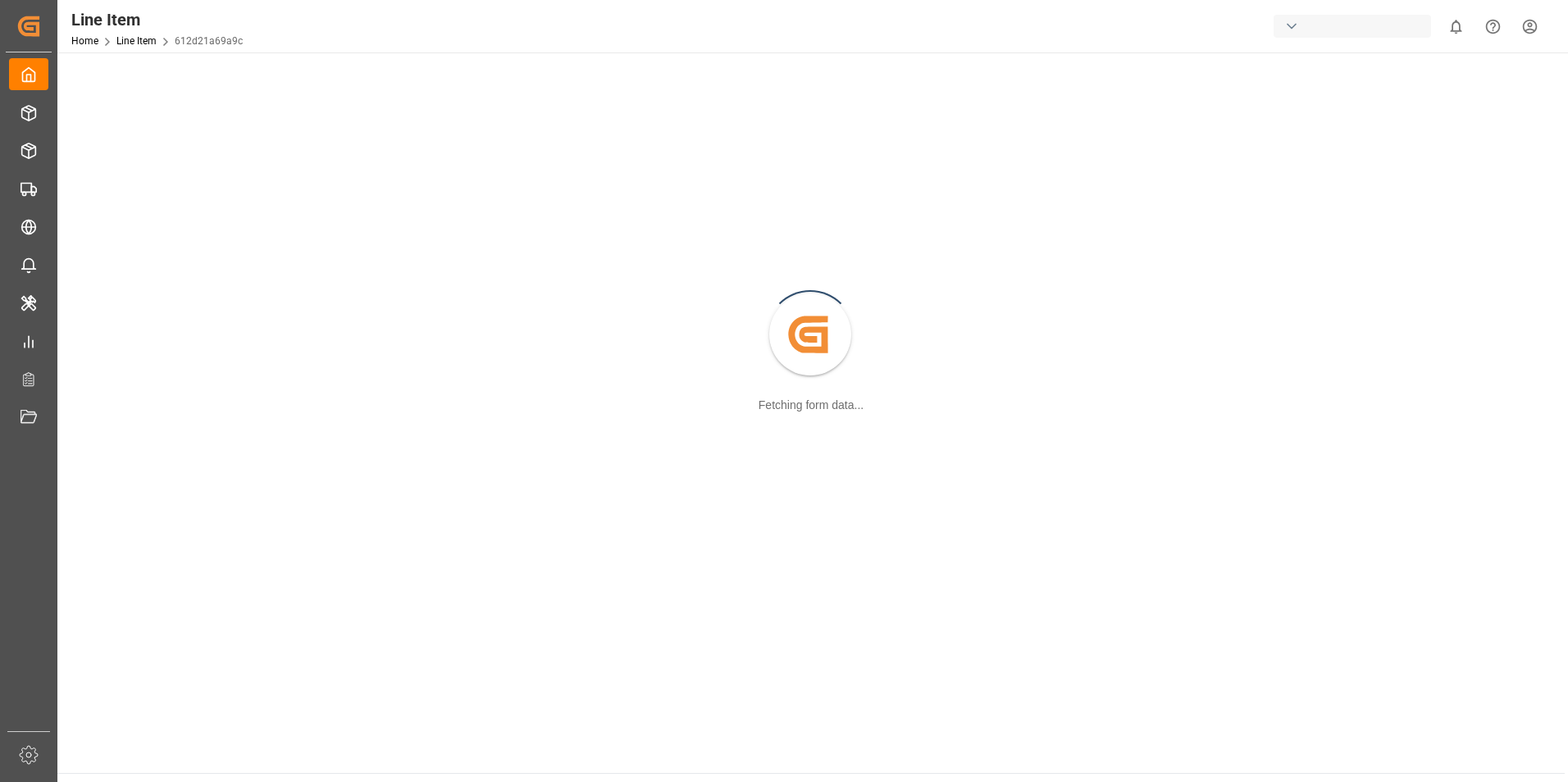scroll, scrollTop: 0, scrollLeft: 0, axis: both 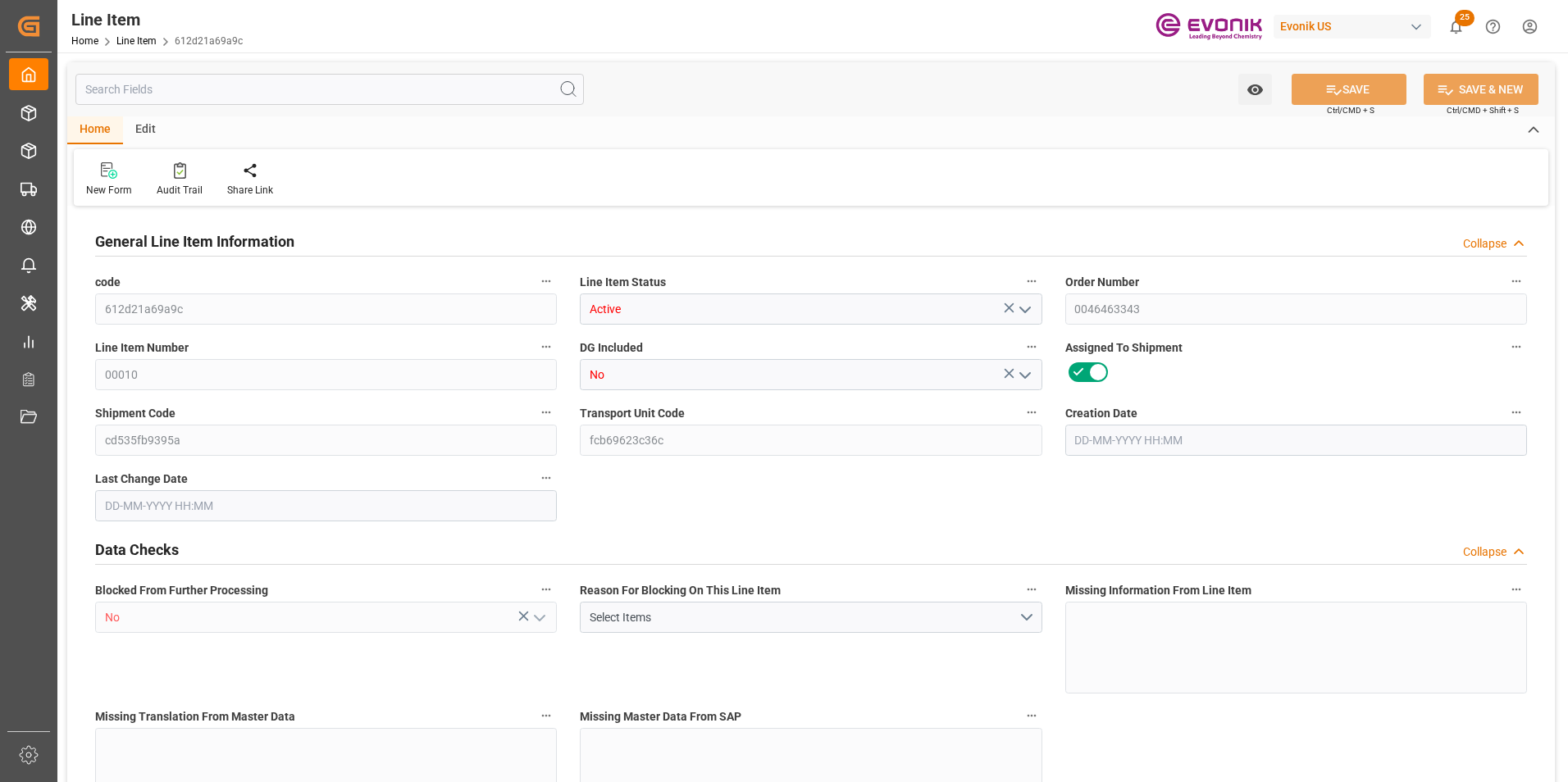 type on "1" 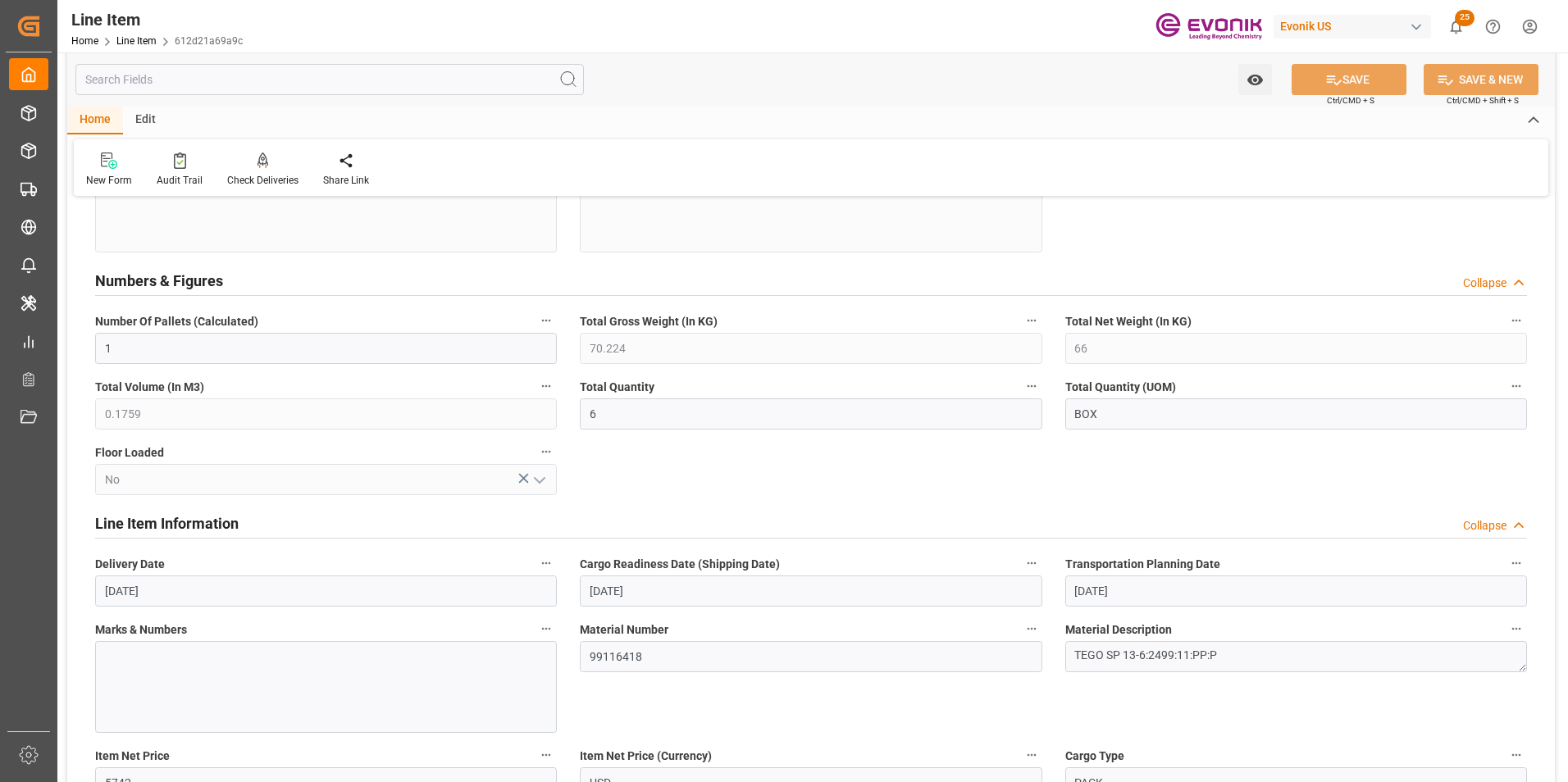 scroll, scrollTop: 574, scrollLeft: 0, axis: vertical 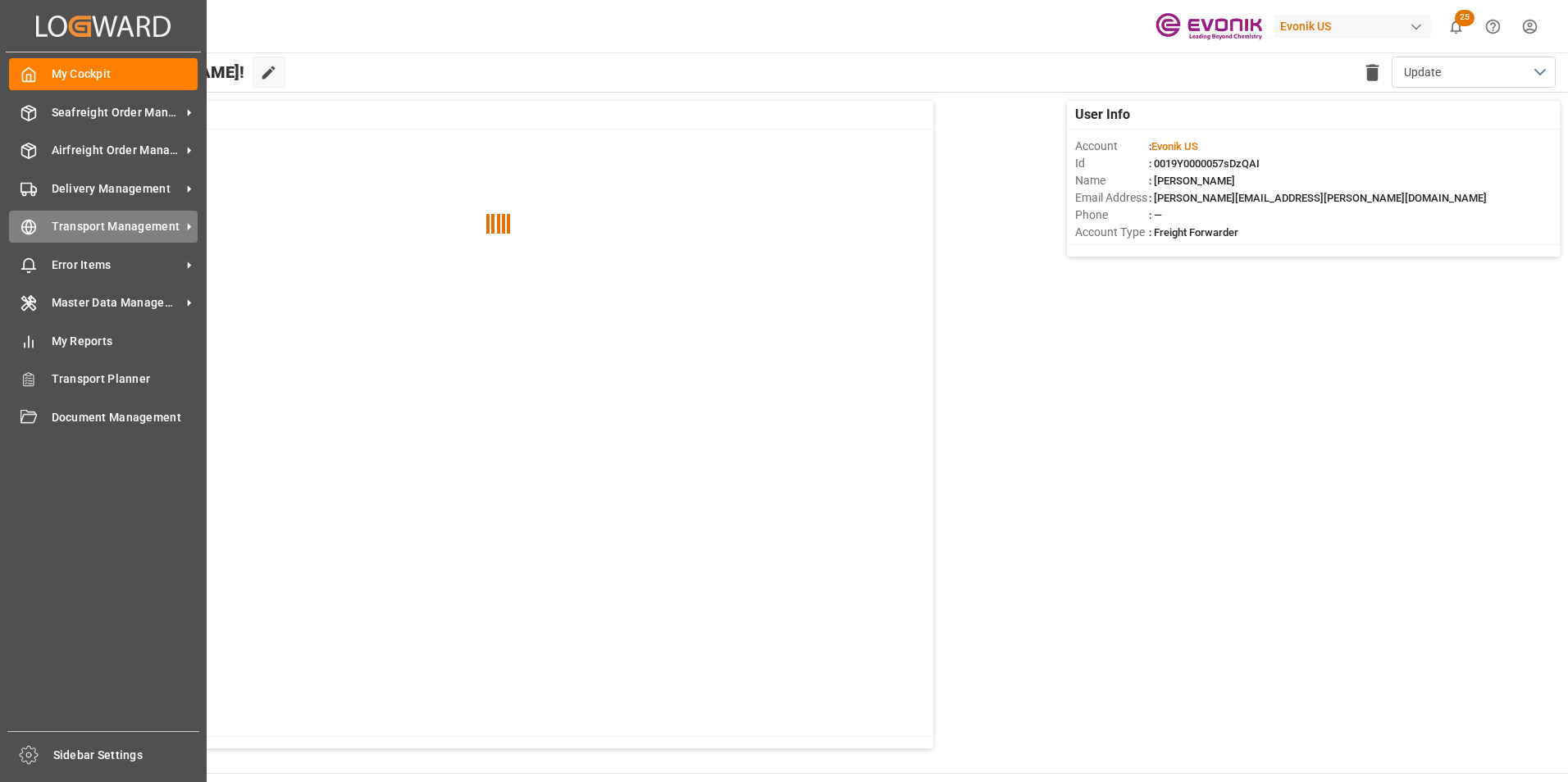 click on "Transport Management Transport Management" at bounding box center [103, 226] 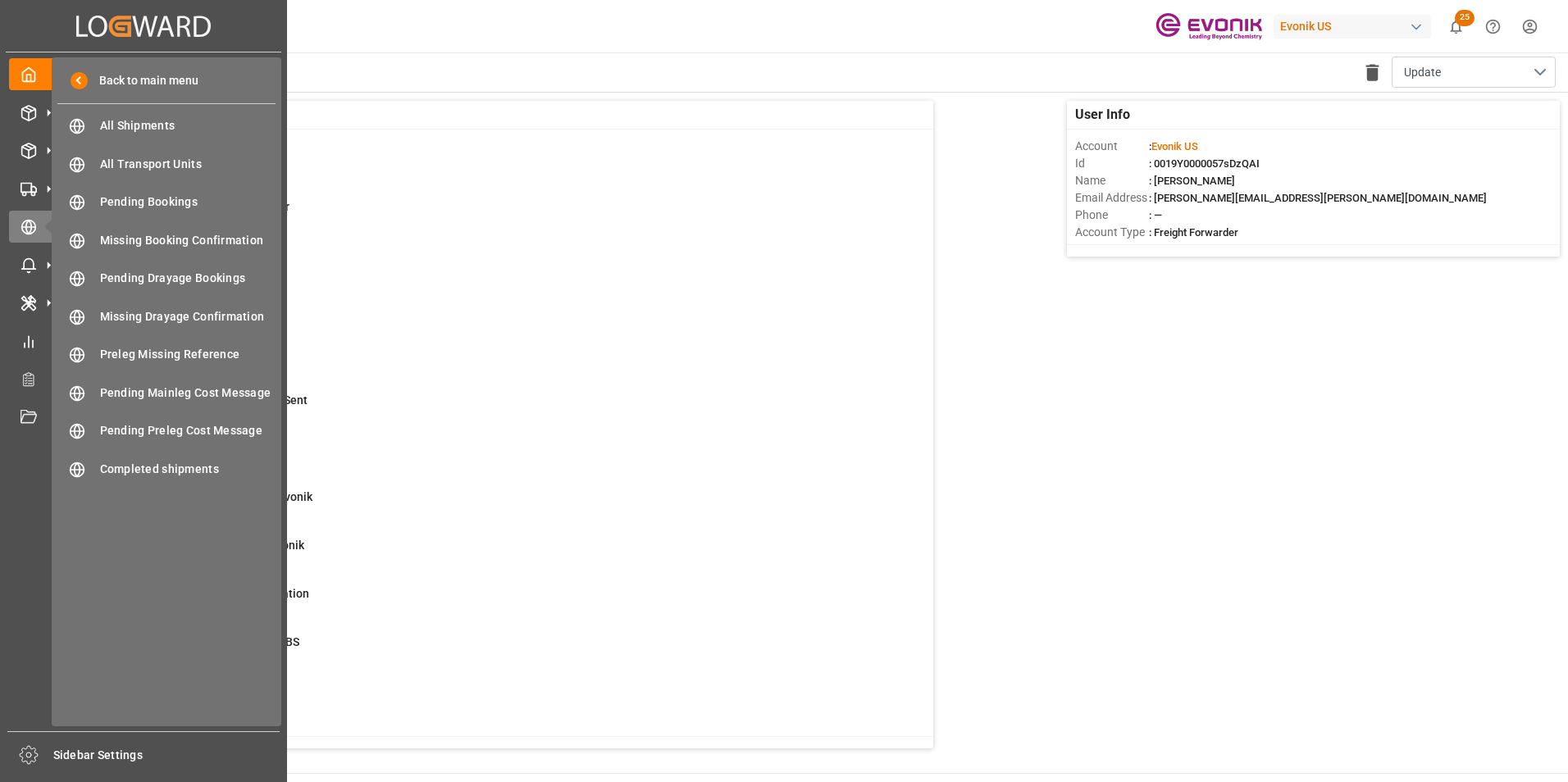 click on "Back to main menu All Shipments All Shipments All Transport Units All Transport Units Pending Bookings Pending Bookings Missing Booking Confirmation Missing Booking Confirmation Pending Drayage Bookings Pending Drayage Bookings Missing Drayage Confirmation Missing Drayage Confirmation Preleg Missing Reference Preleg Missing Reference Pending Mainleg Cost Message Pending Mainleg Cost Message Pending Preleg Cost Message Pending Preleg Cost Message Completed shipments Completed shipments" at bounding box center [166, 392] 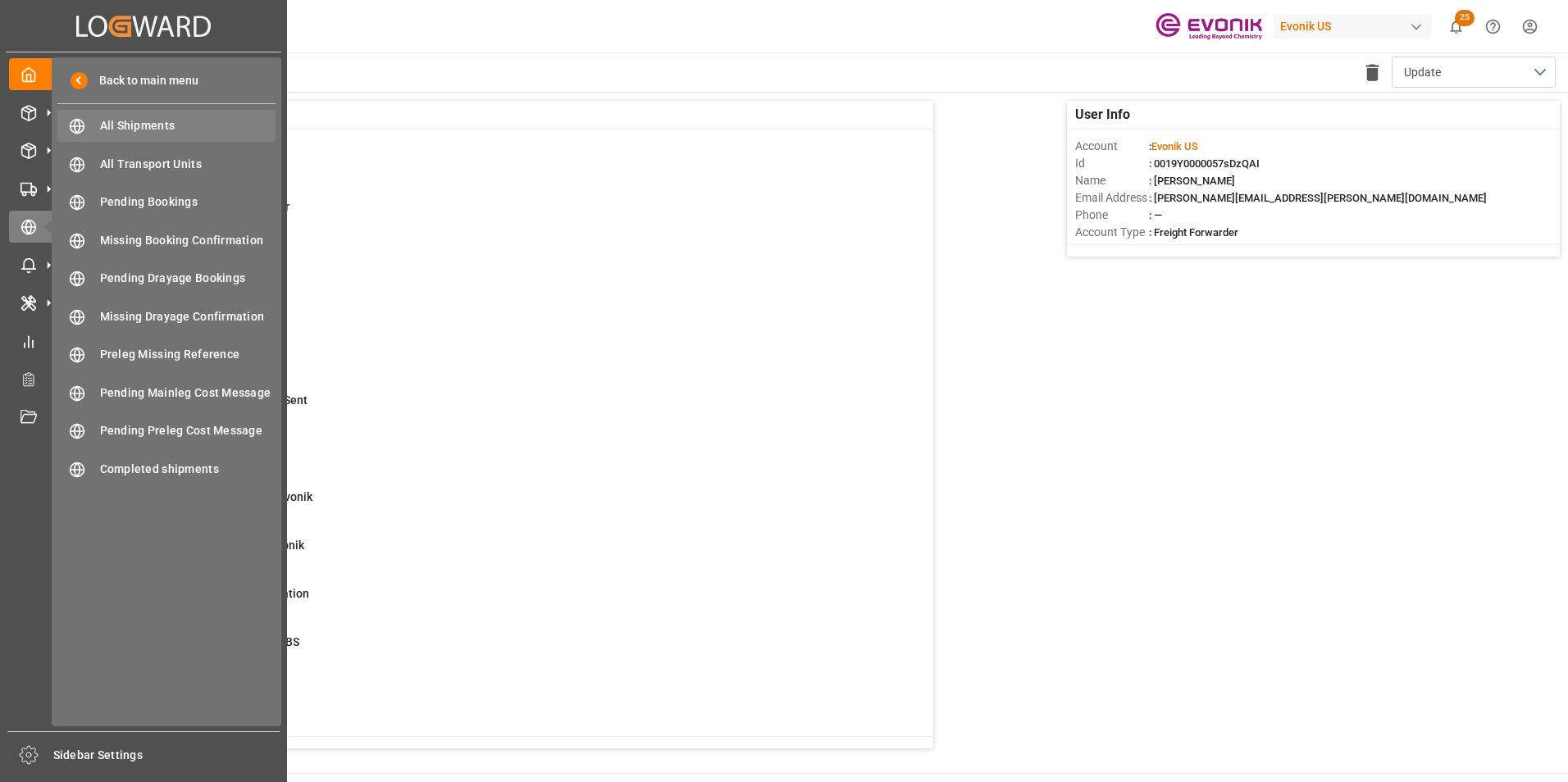 click on "All Shipments" at bounding box center [188, 125] 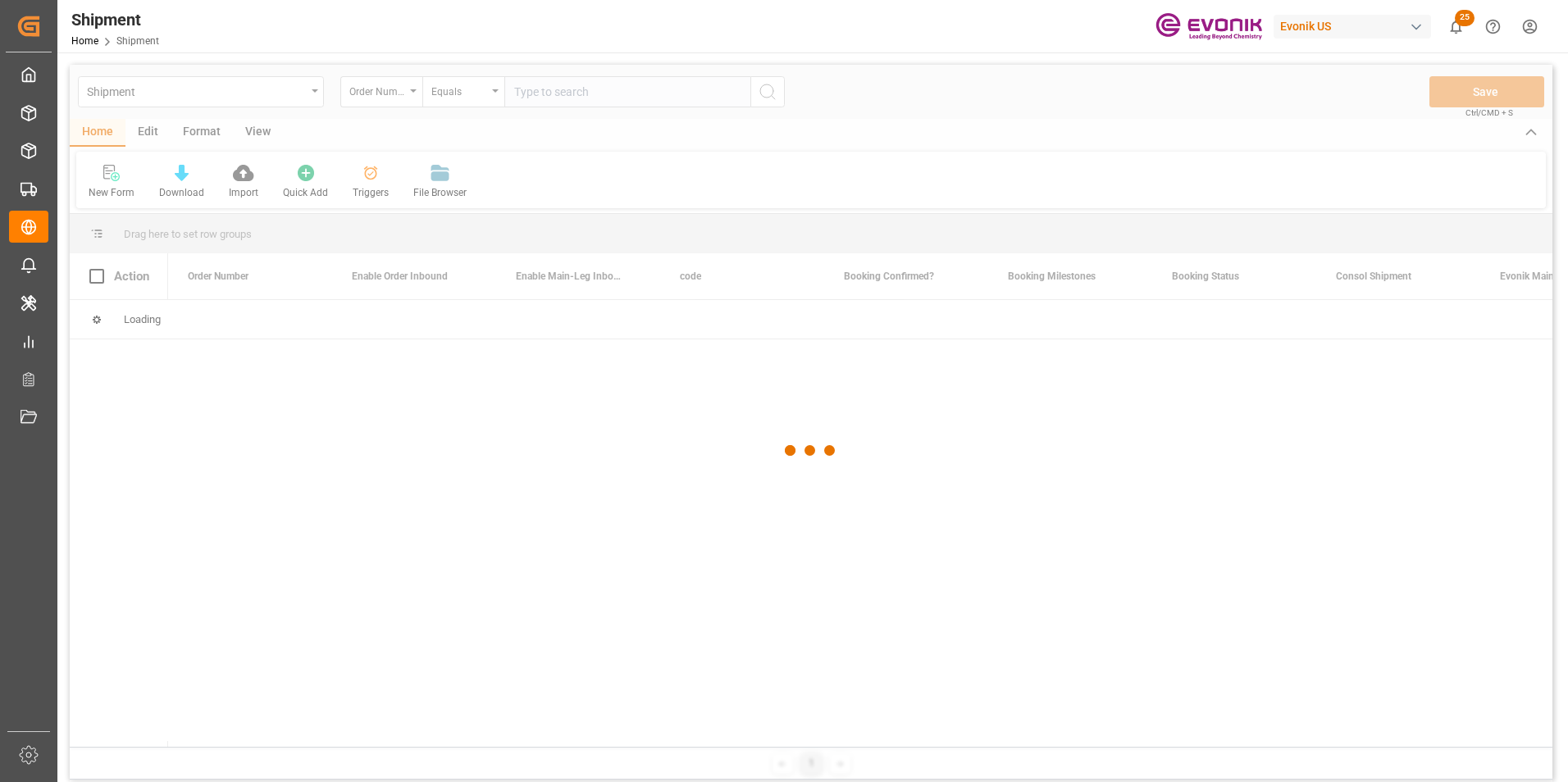 click at bounding box center [811, 451] 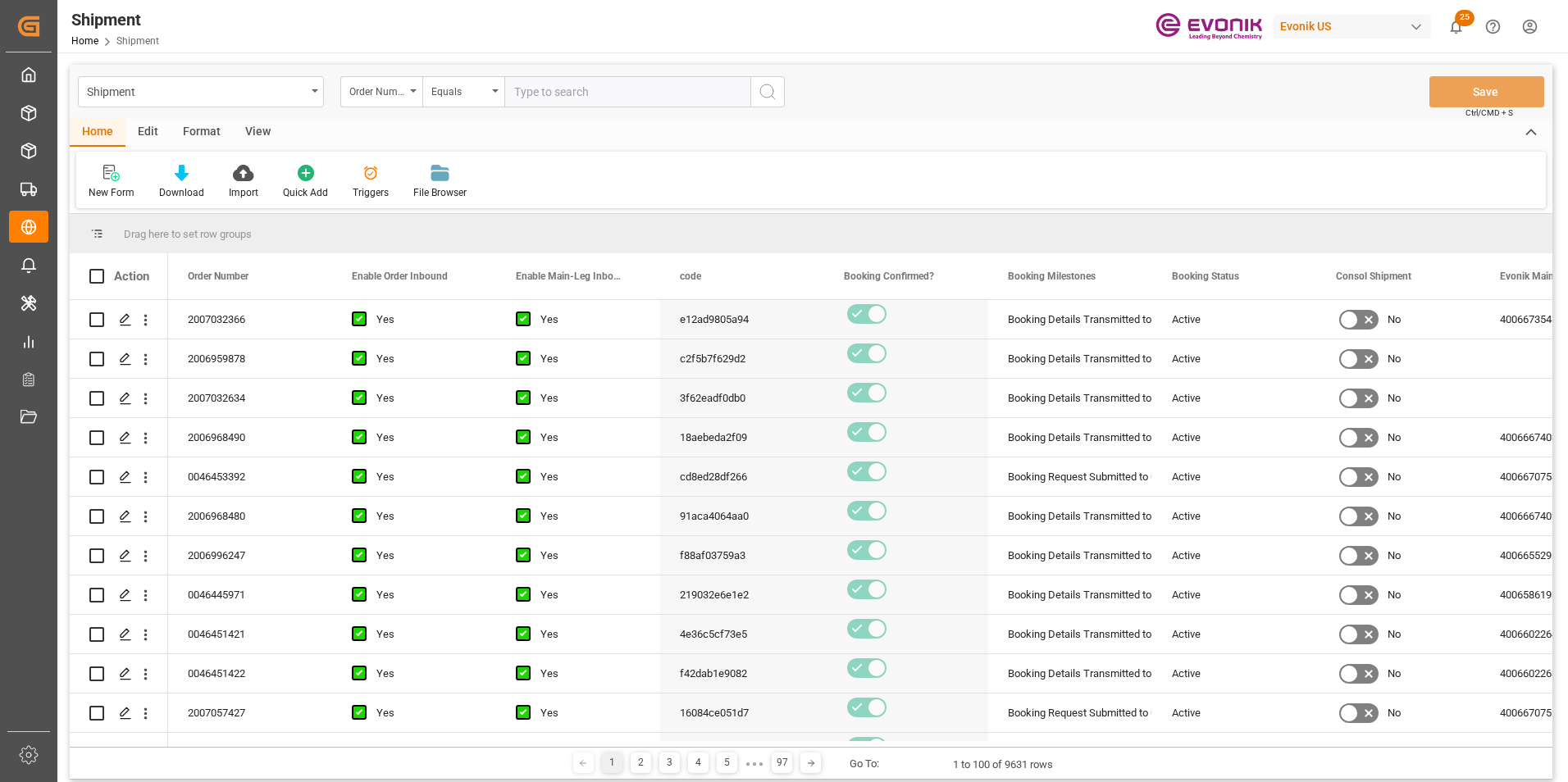 click at bounding box center (627, 92) 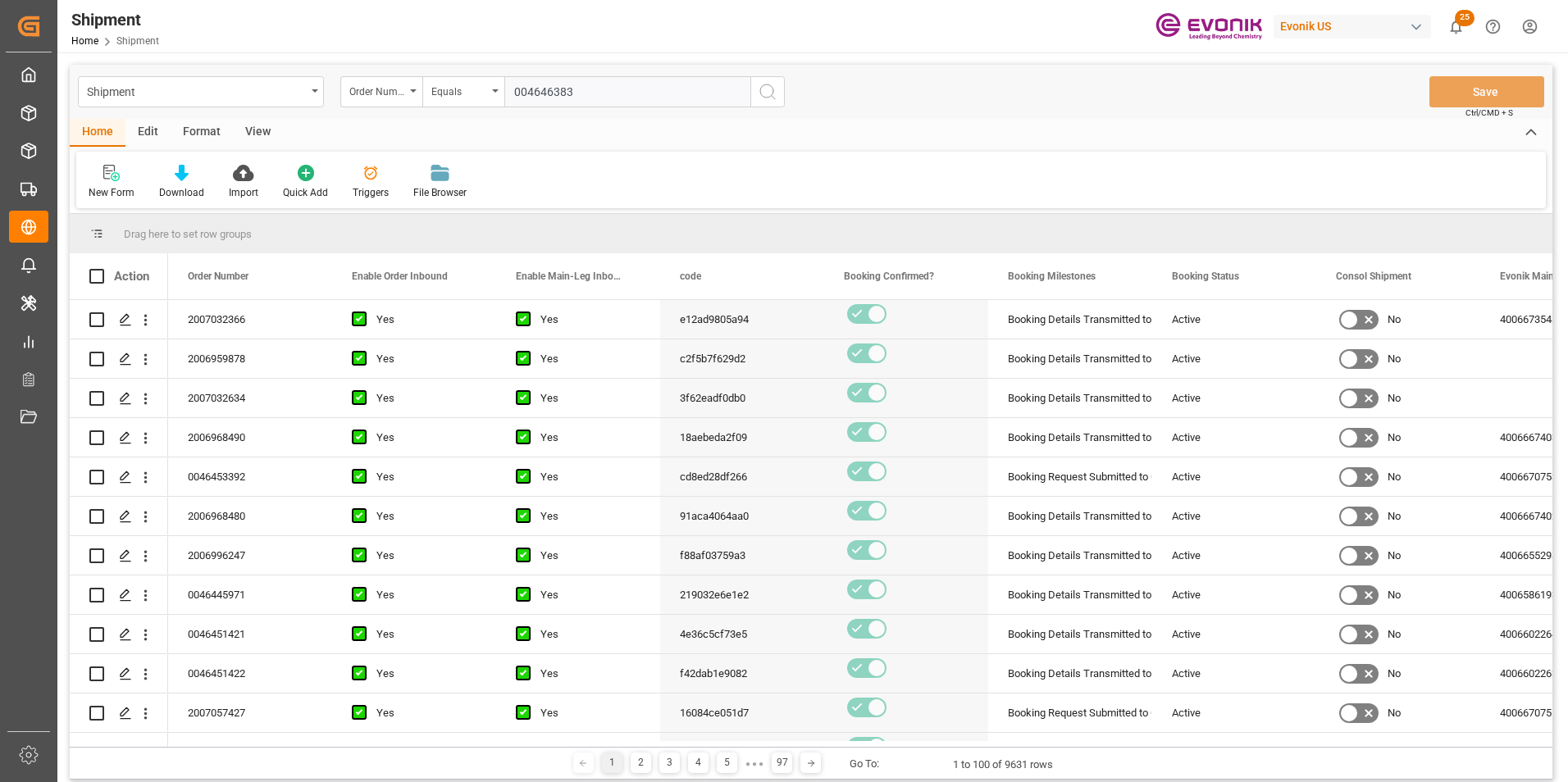 type on "0046463834" 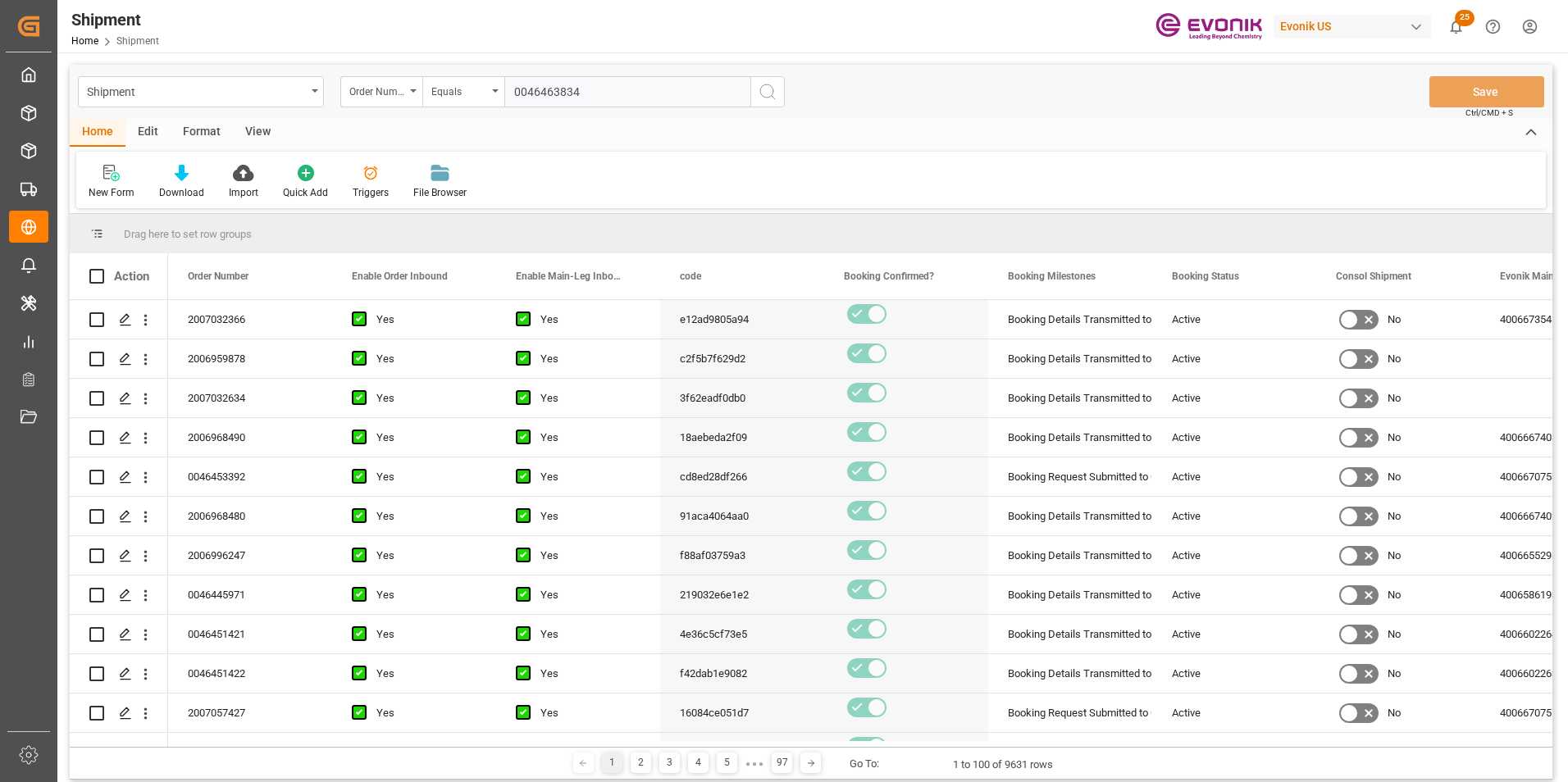 type 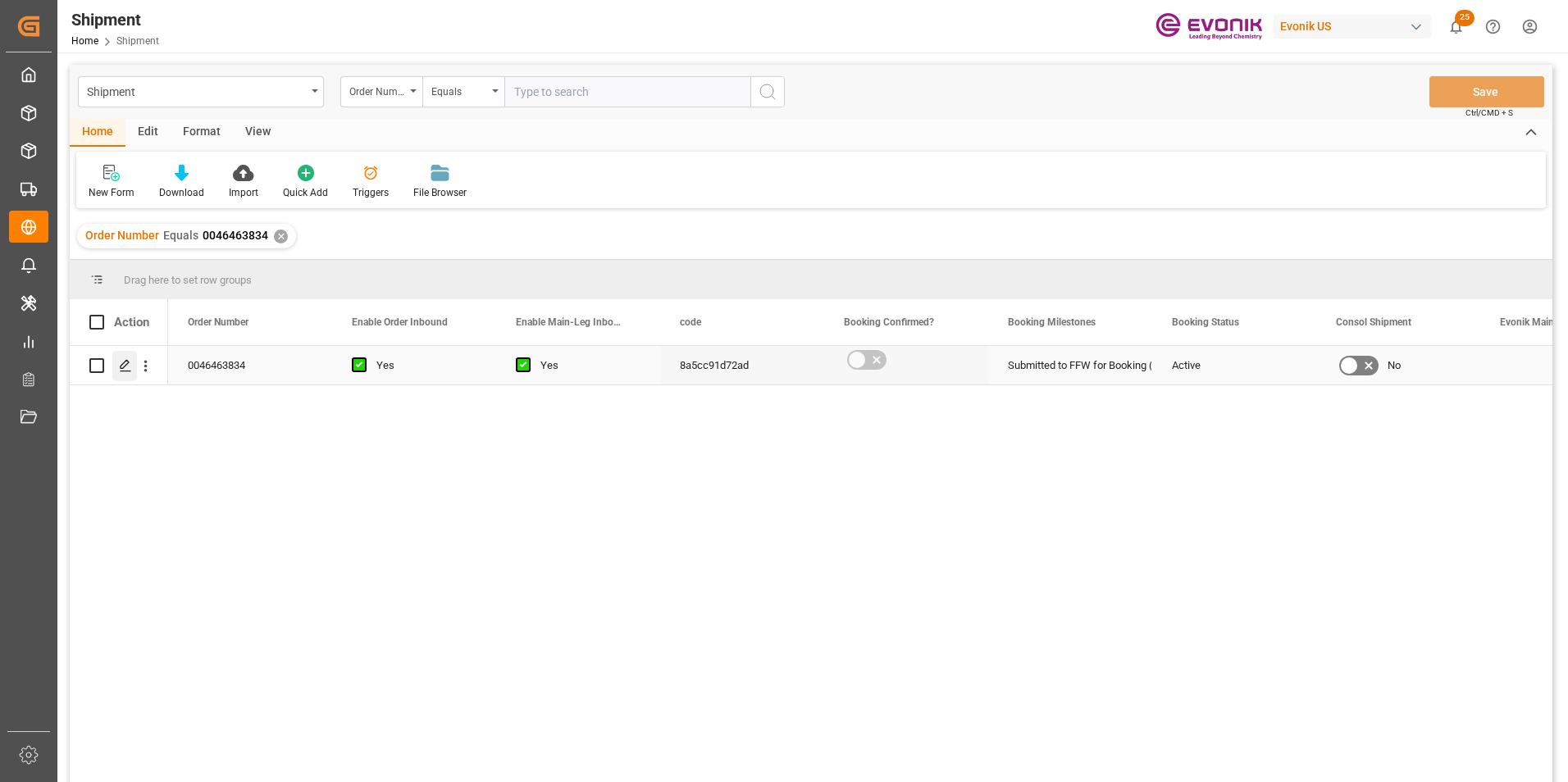 click 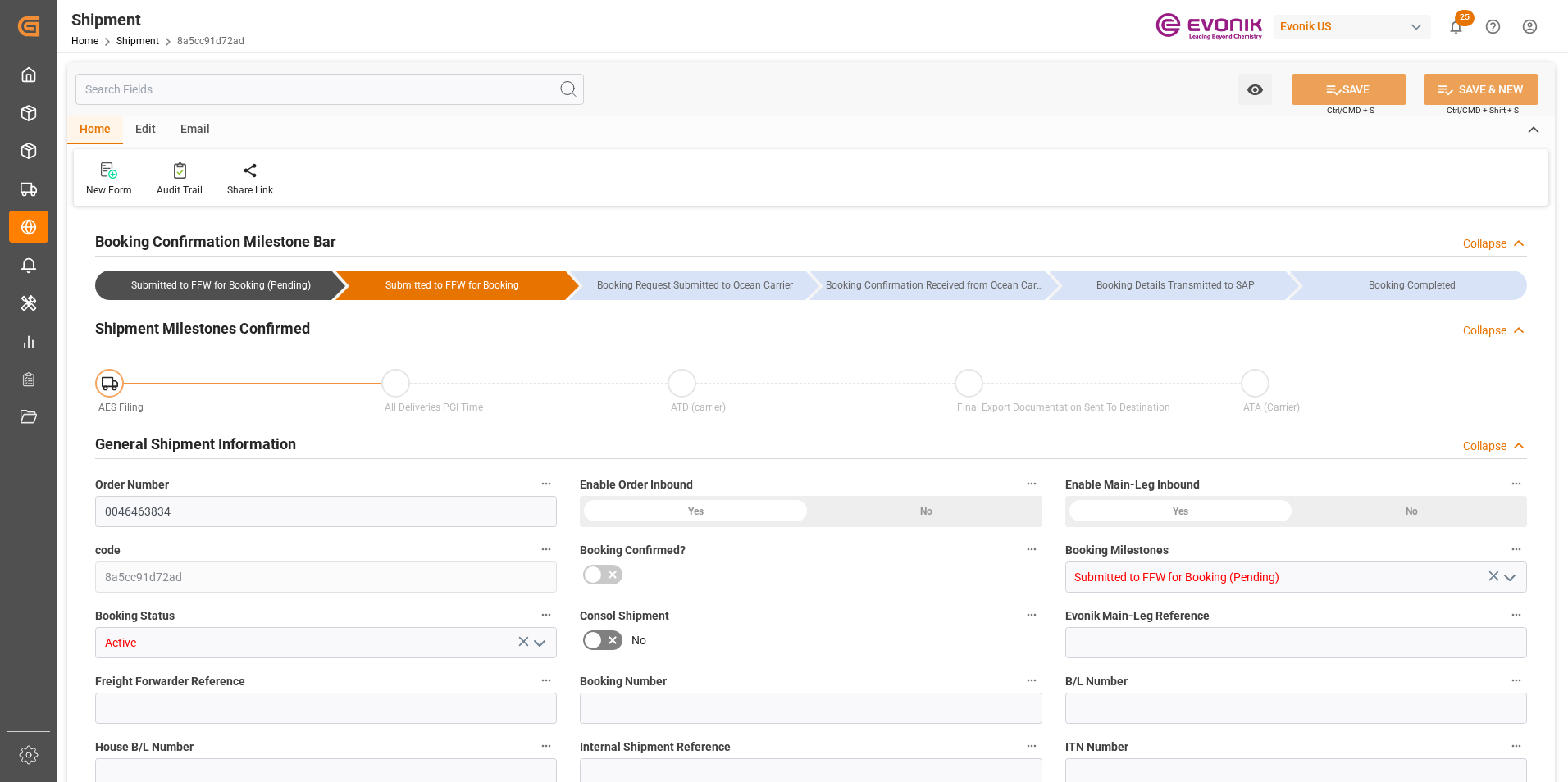 type on "36" 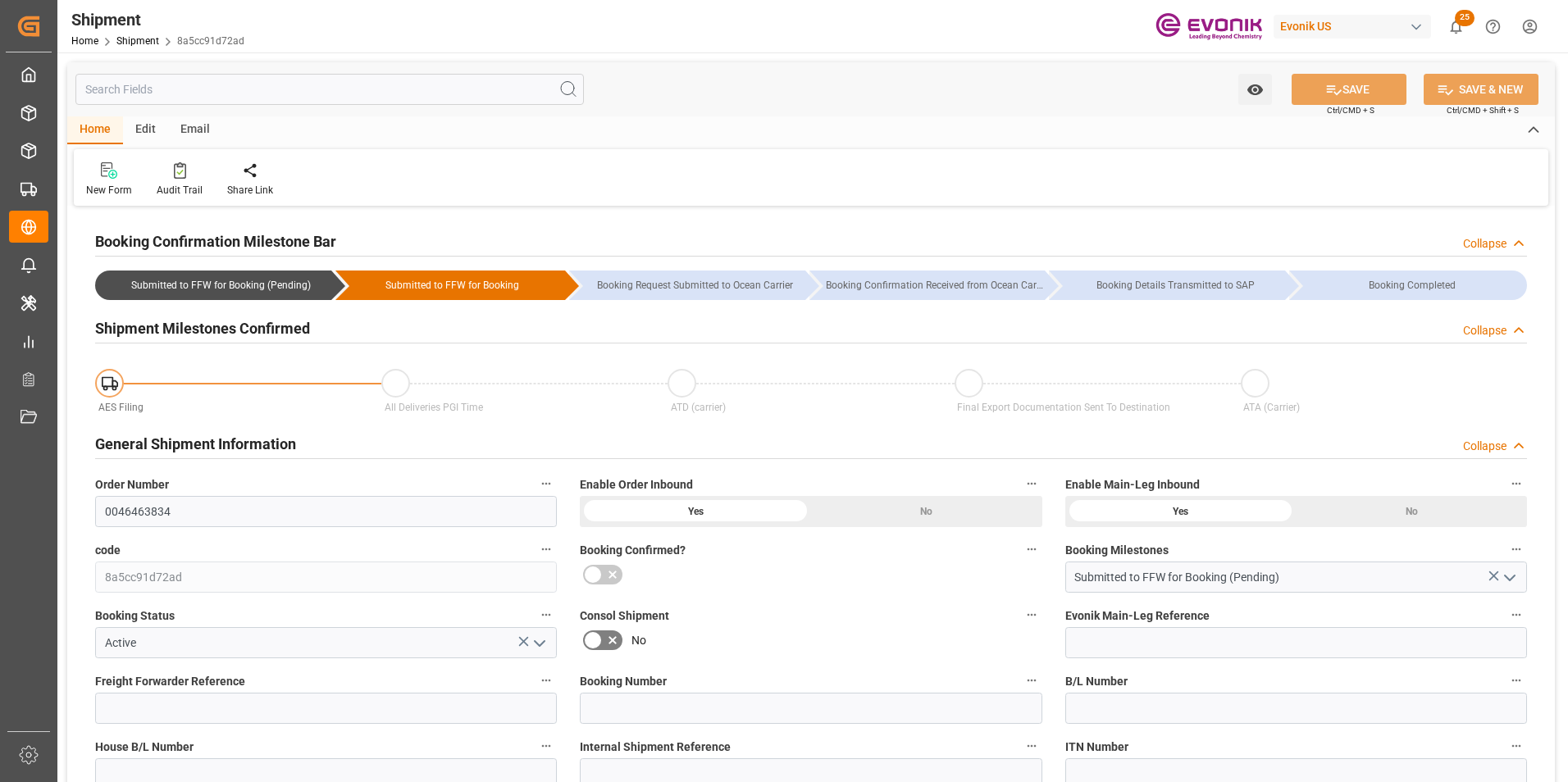 scroll, scrollTop: 656, scrollLeft: 0, axis: vertical 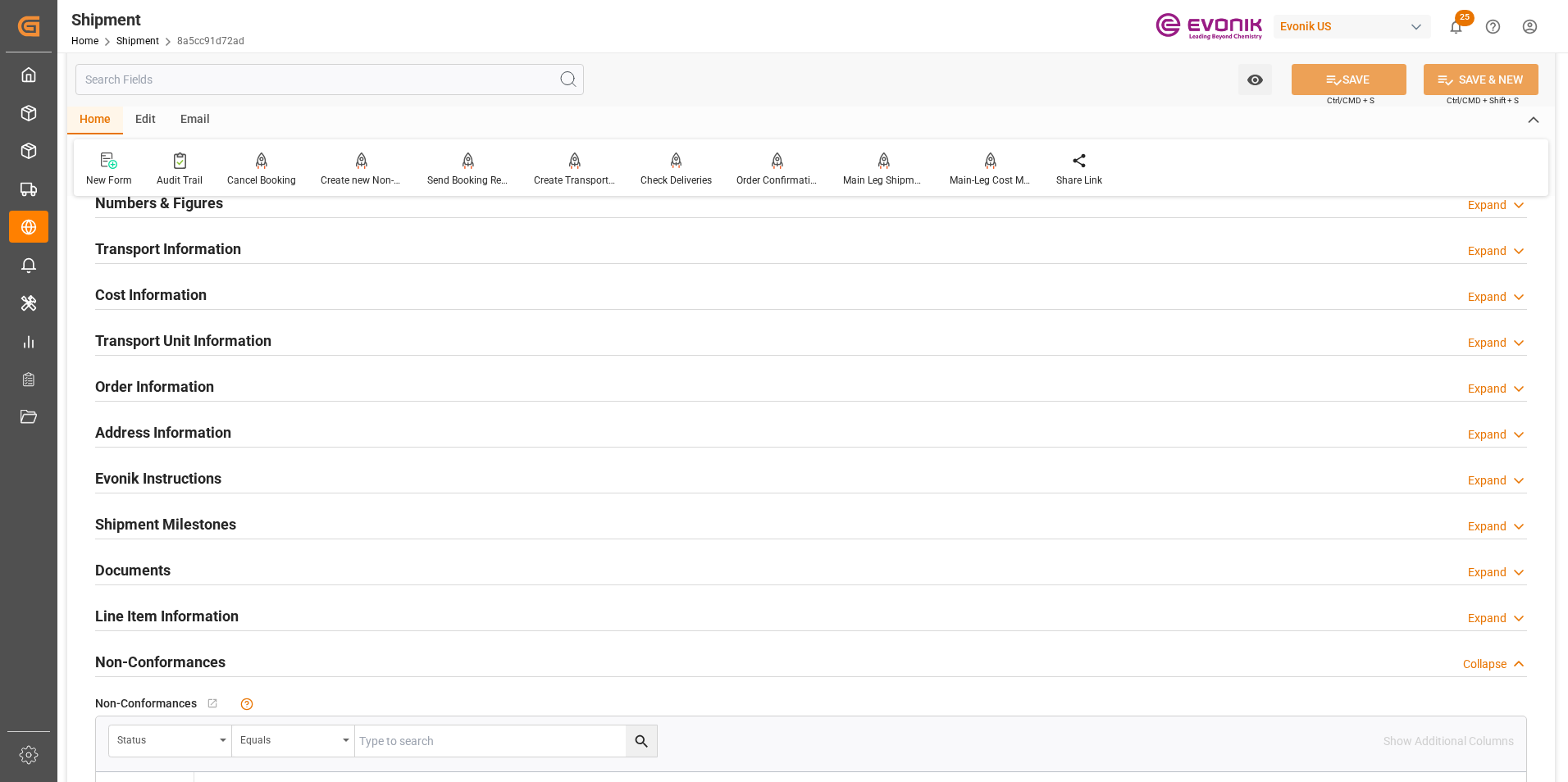 click on "Line Item Information" at bounding box center [166, 616] 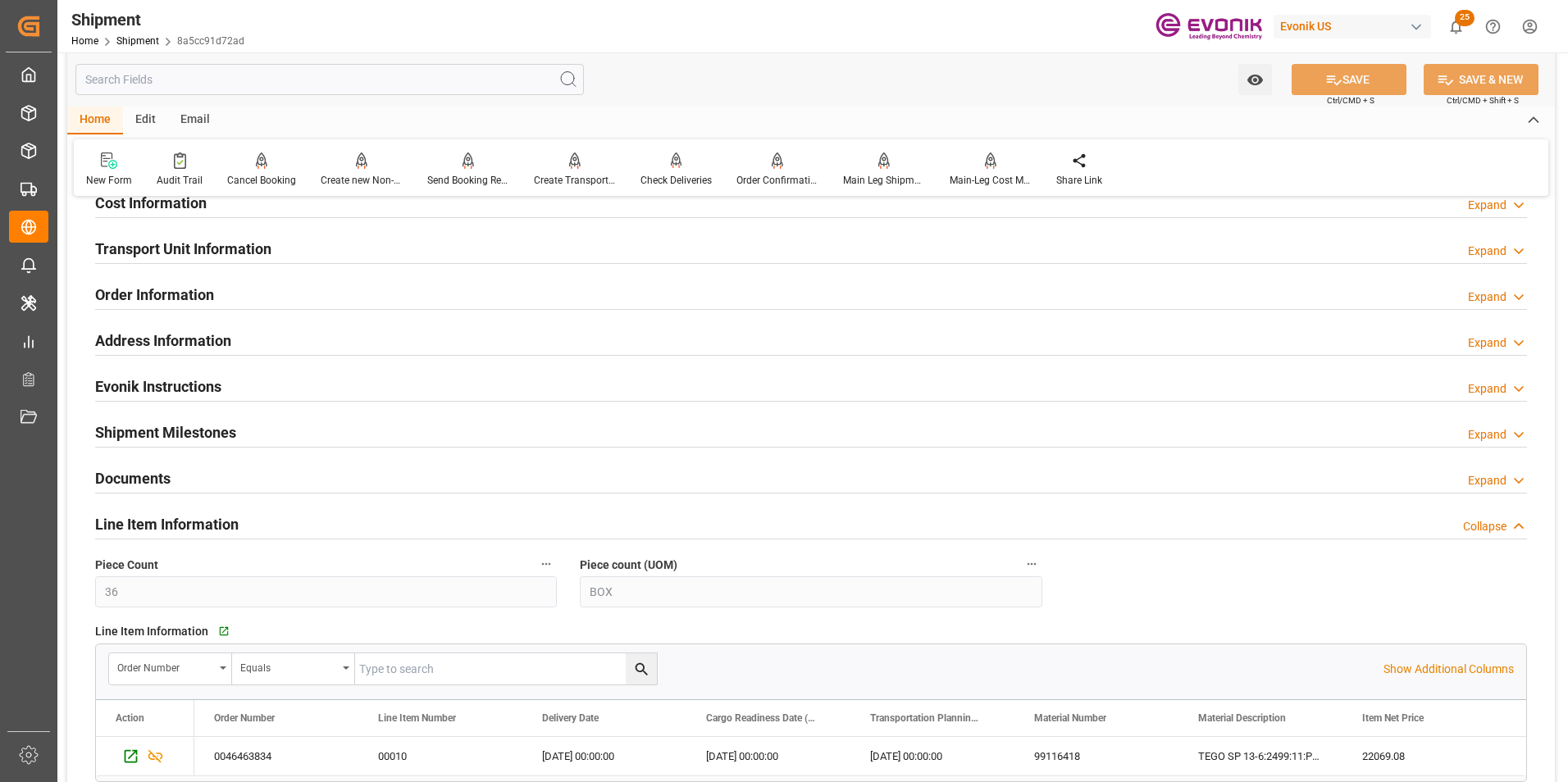 scroll, scrollTop: 1148, scrollLeft: 0, axis: vertical 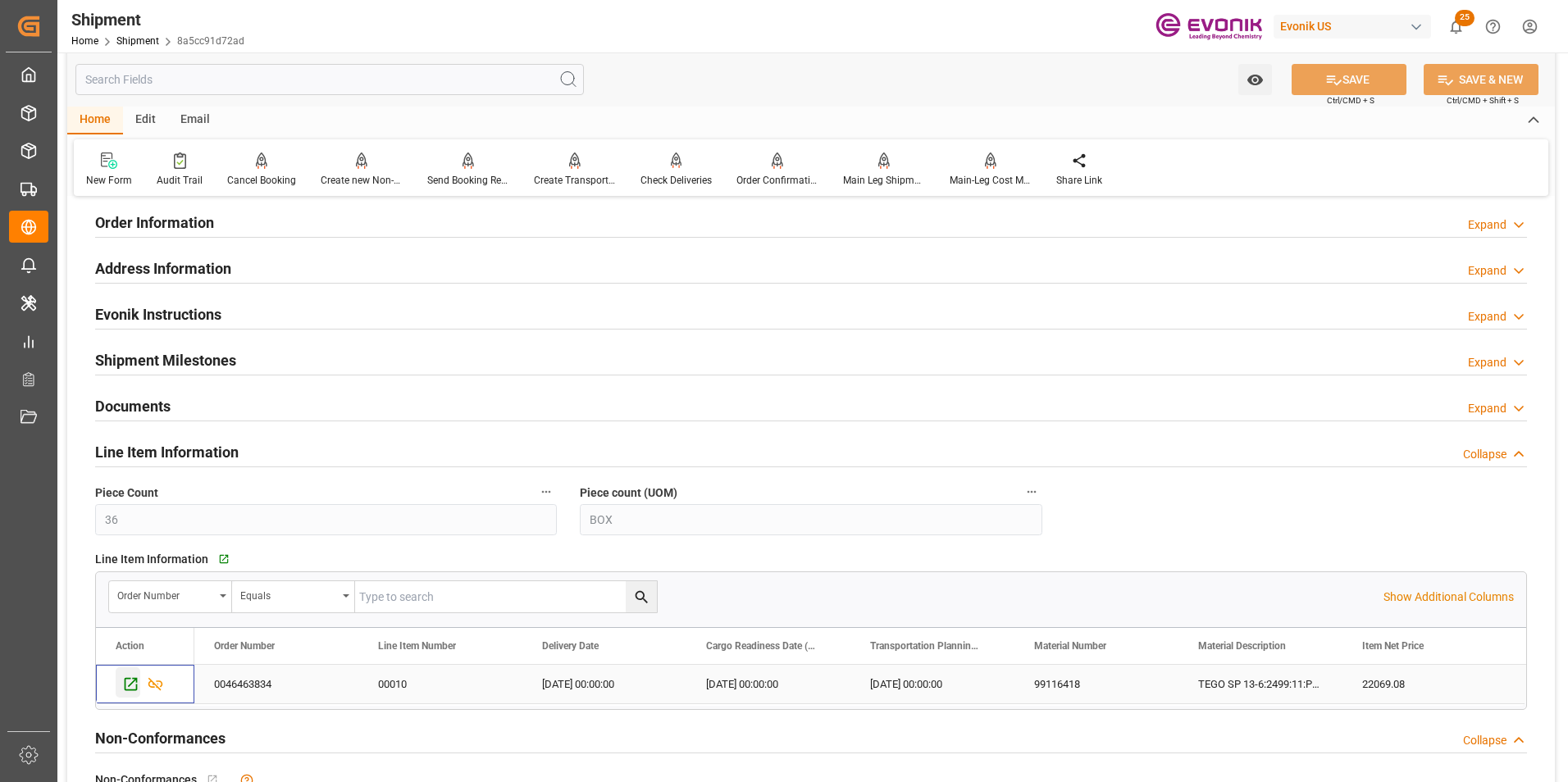 click at bounding box center (128, 682) 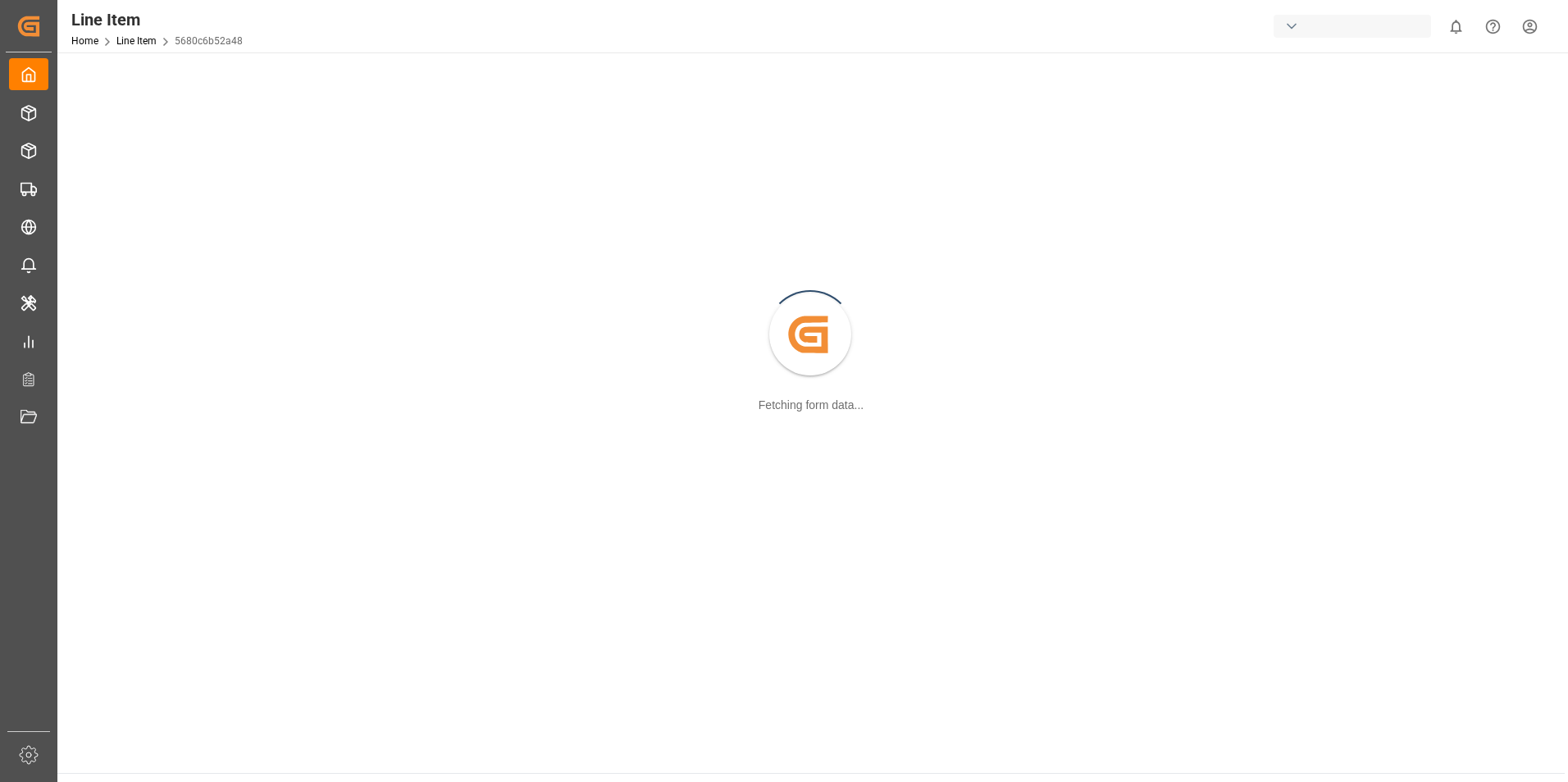 scroll, scrollTop: 0, scrollLeft: 0, axis: both 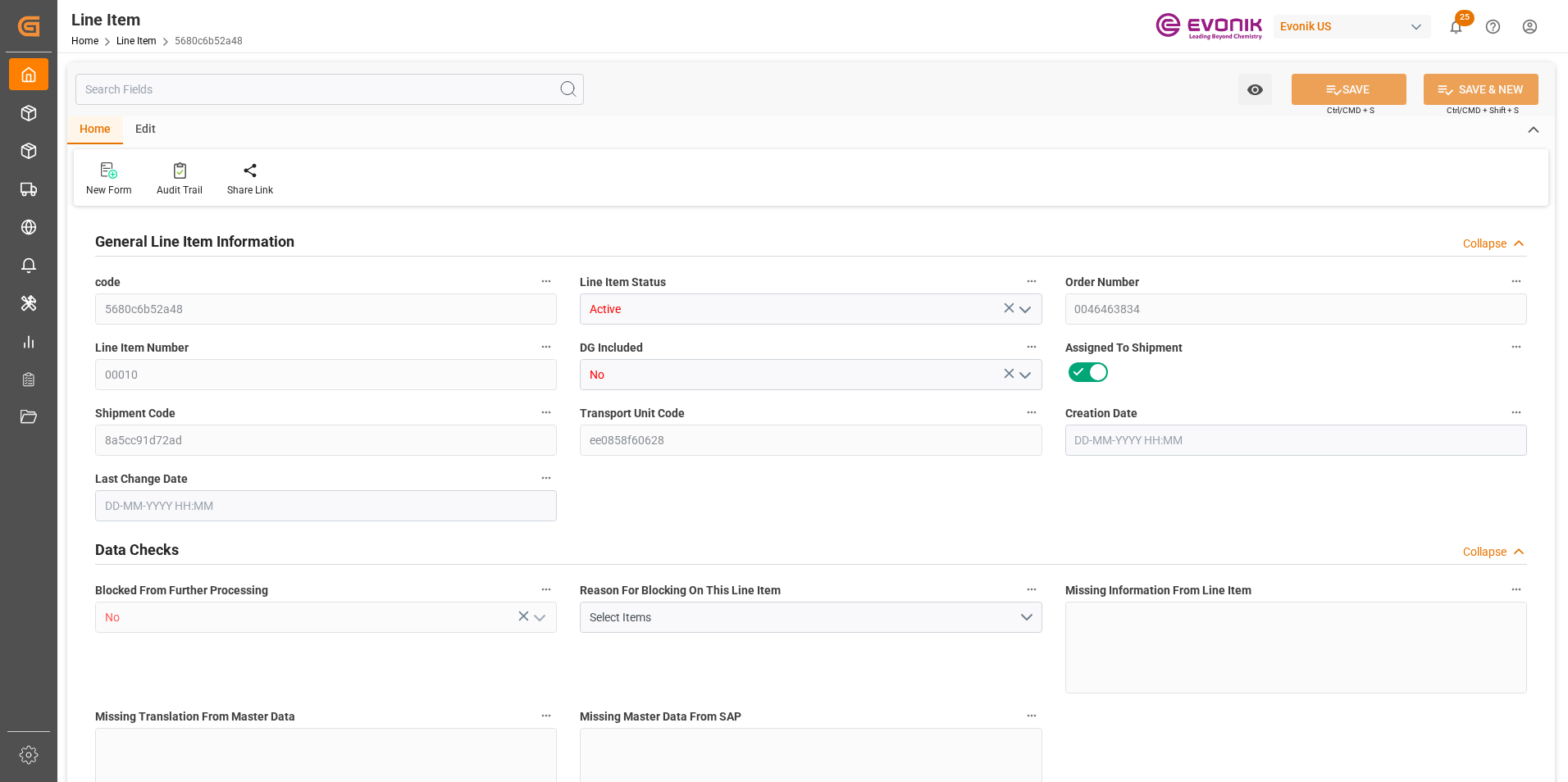type on "1" 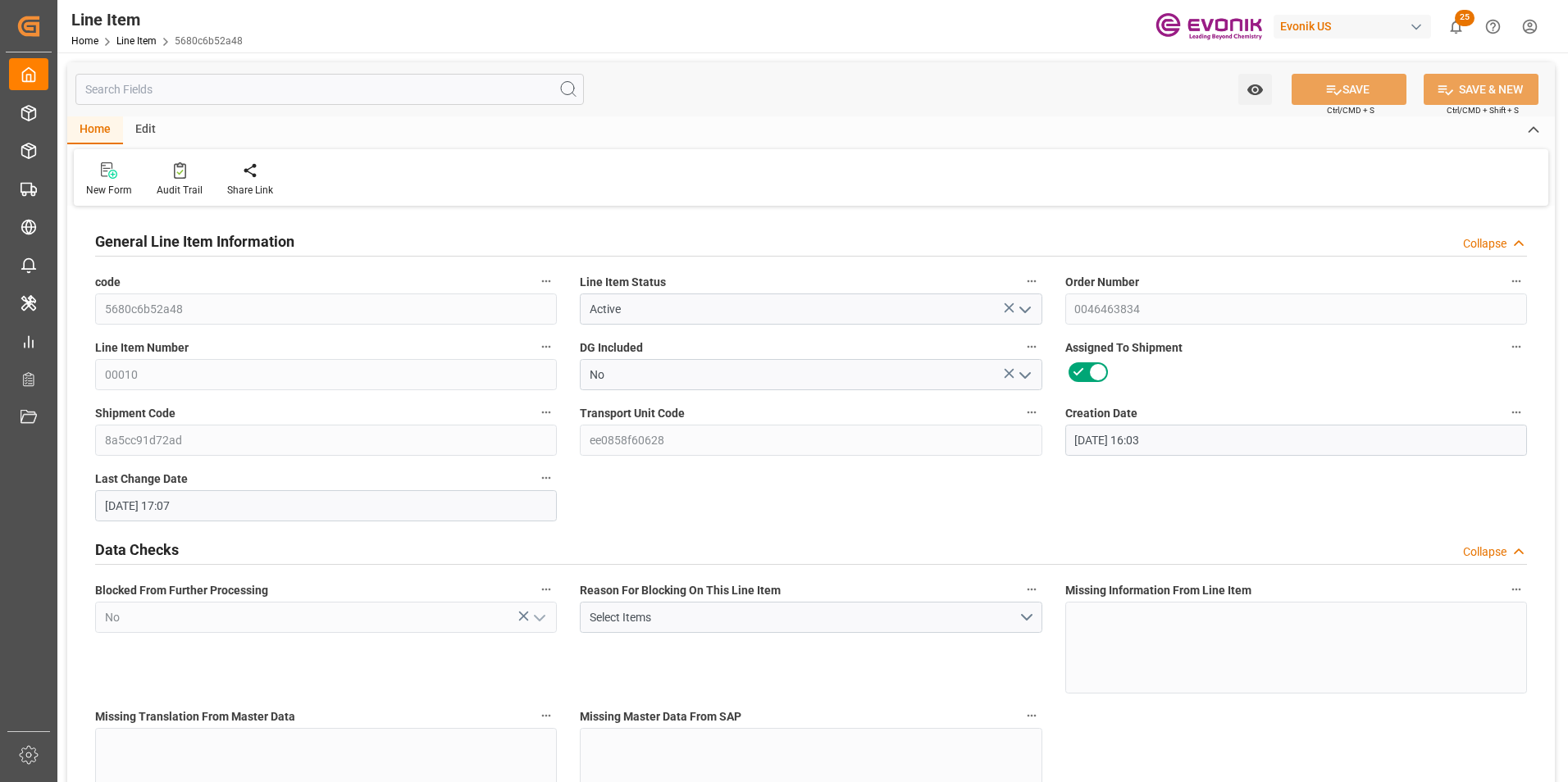 type on "17-07-2025 16:03" 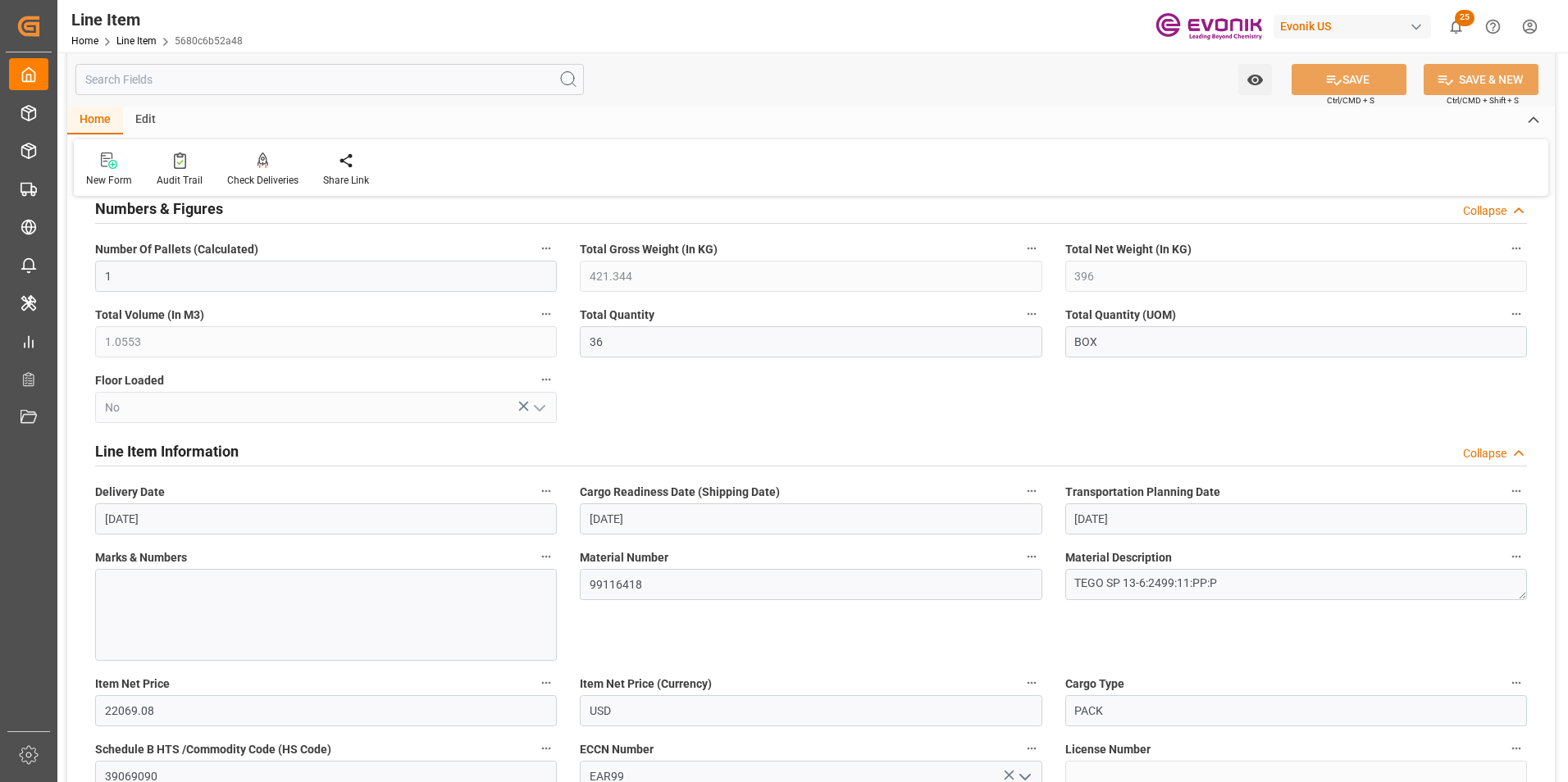 scroll, scrollTop: 656, scrollLeft: 0, axis: vertical 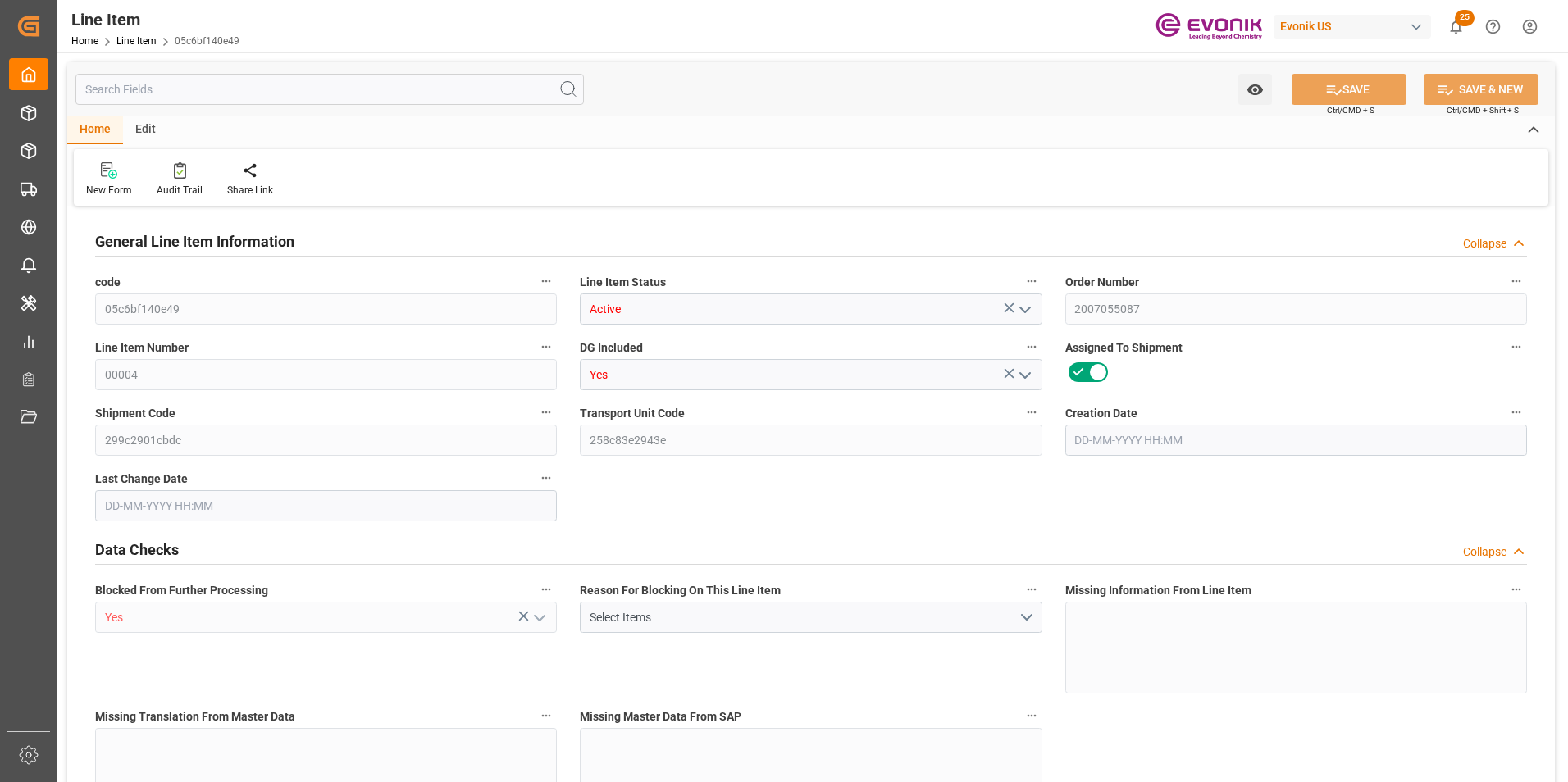 type on "7" 